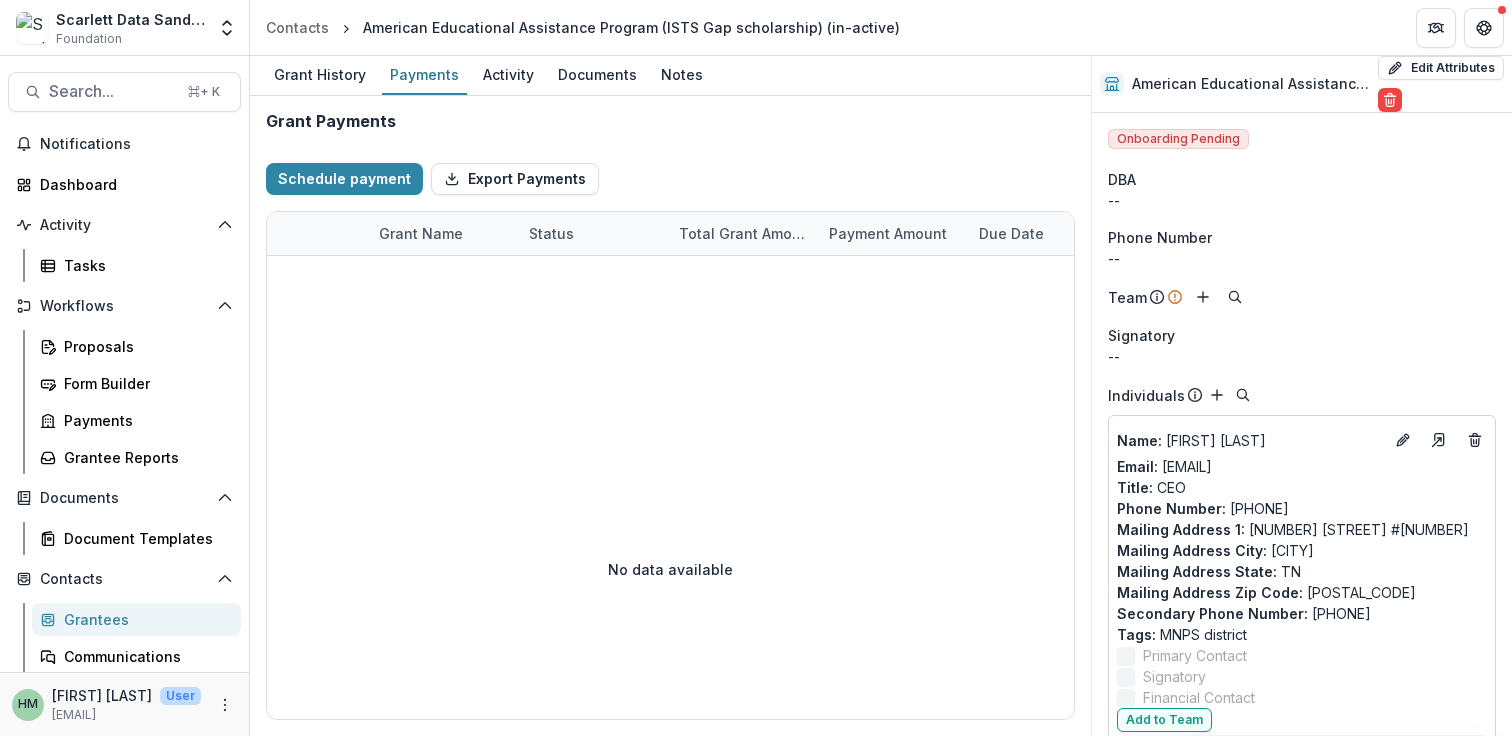 scroll, scrollTop: 0, scrollLeft: 0, axis: both 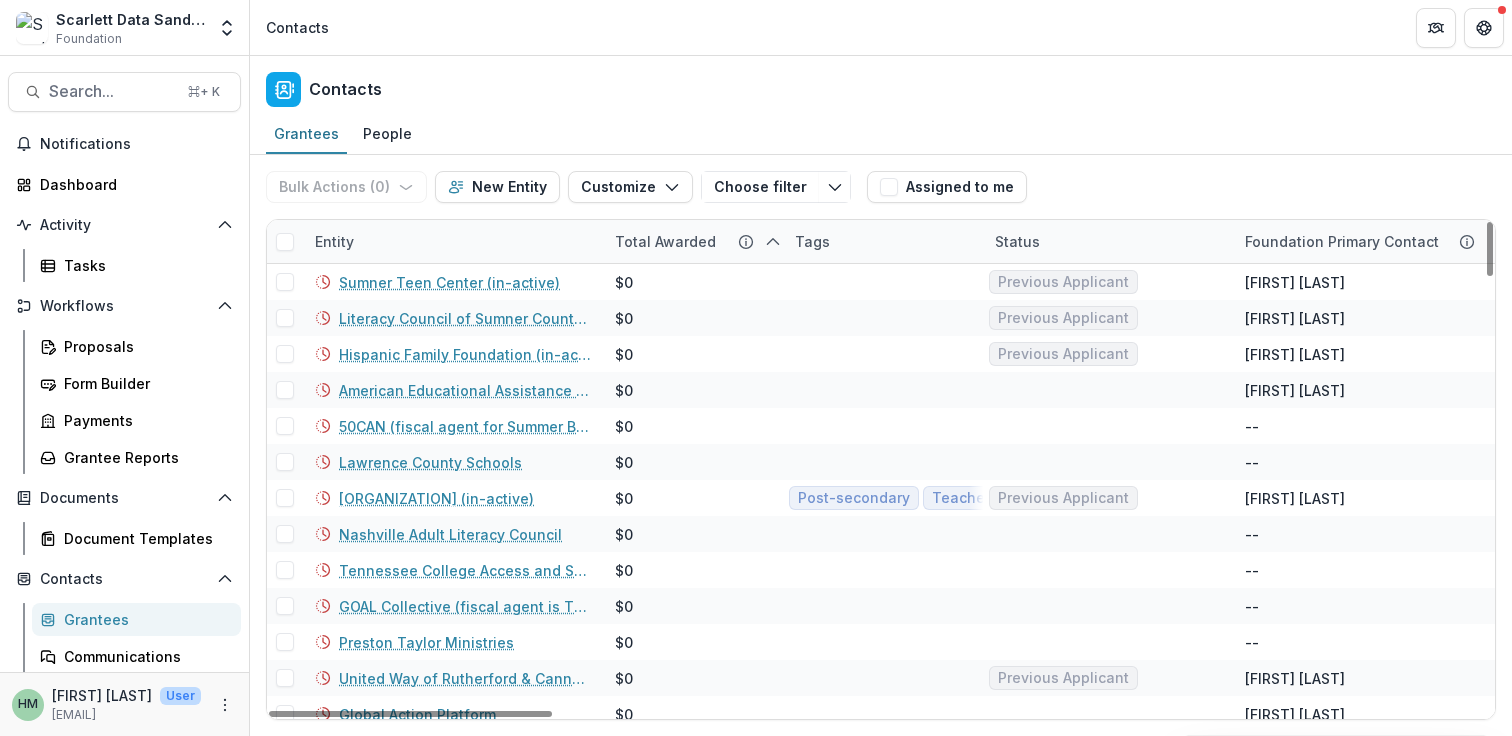 click on "Contacts" at bounding box center (881, 85) 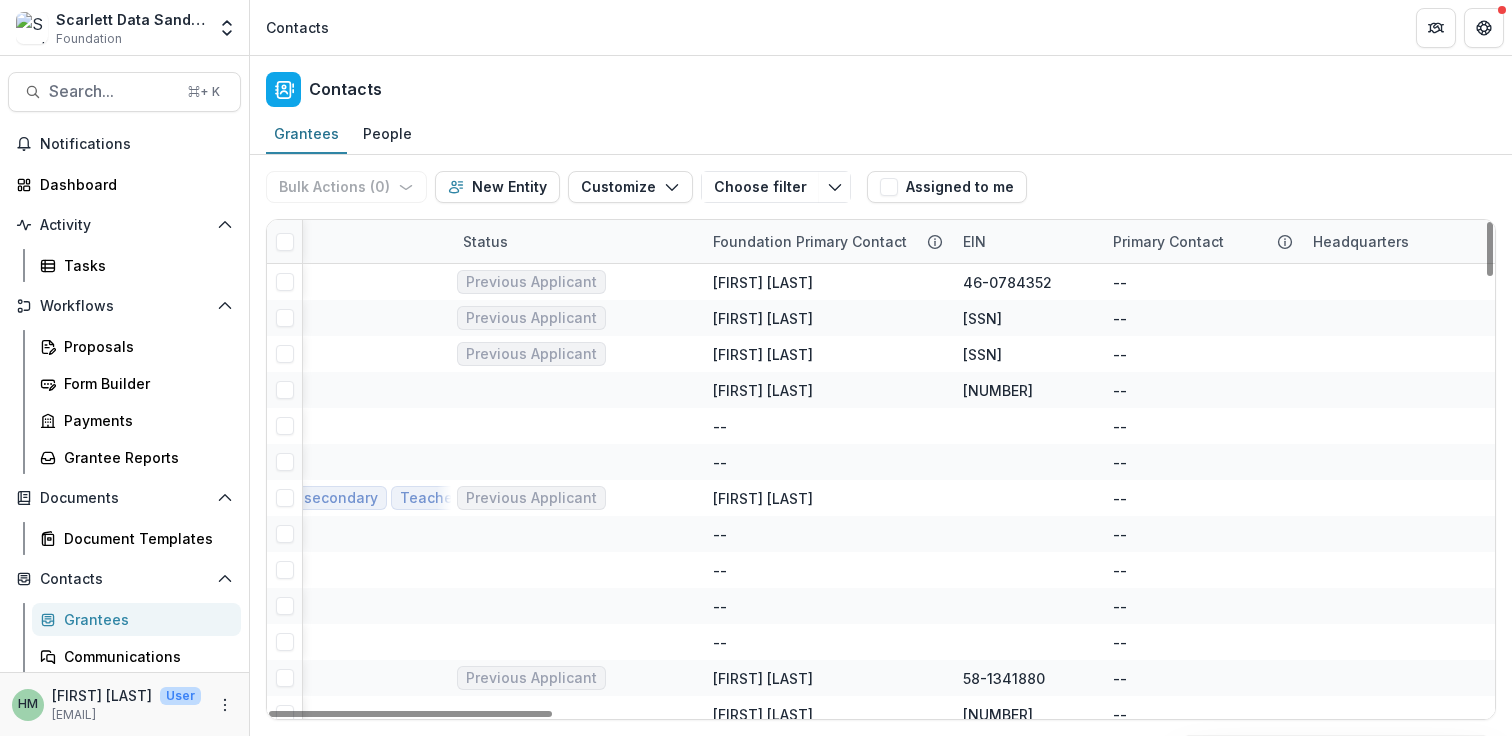 scroll, scrollTop: 0, scrollLeft: 0, axis: both 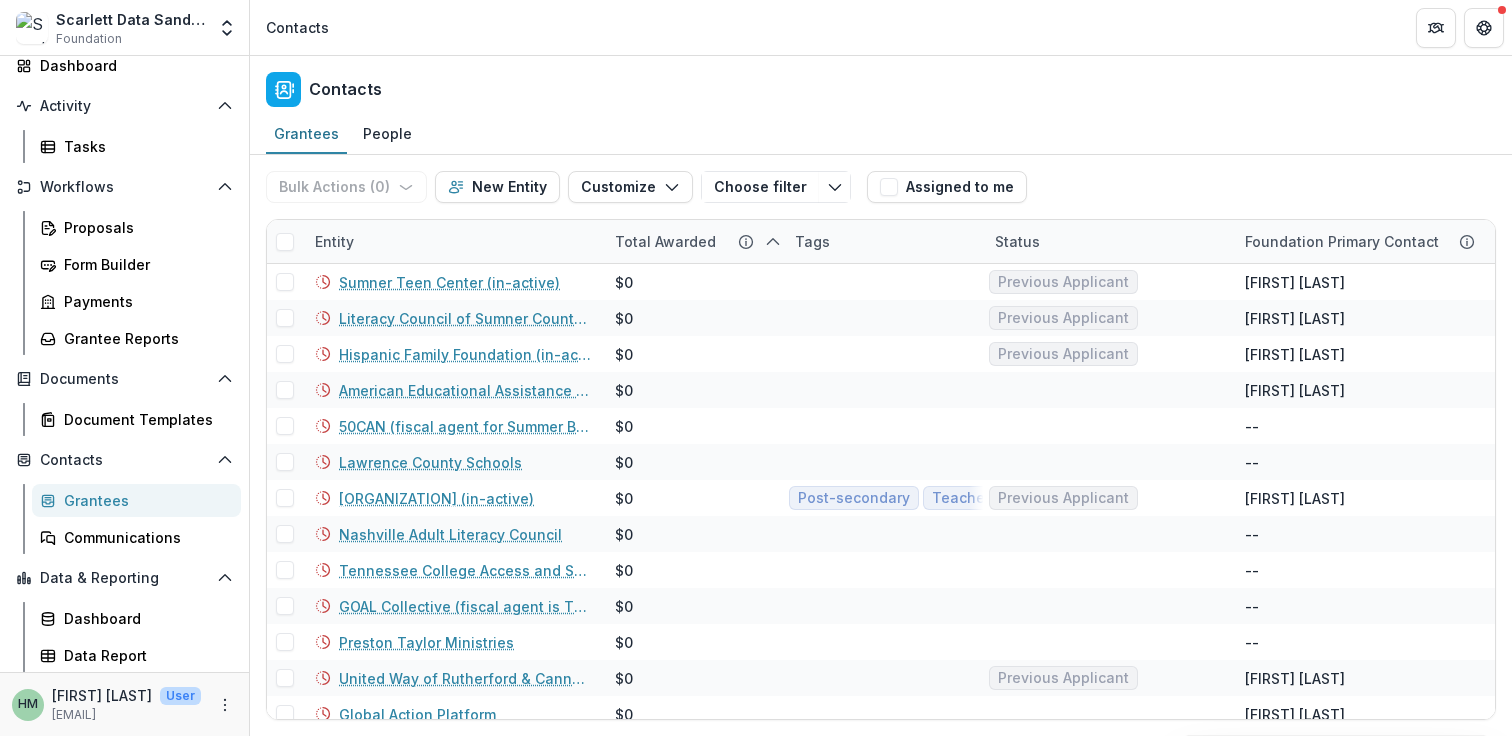 click on "Grantees Communications" at bounding box center (136, 519) 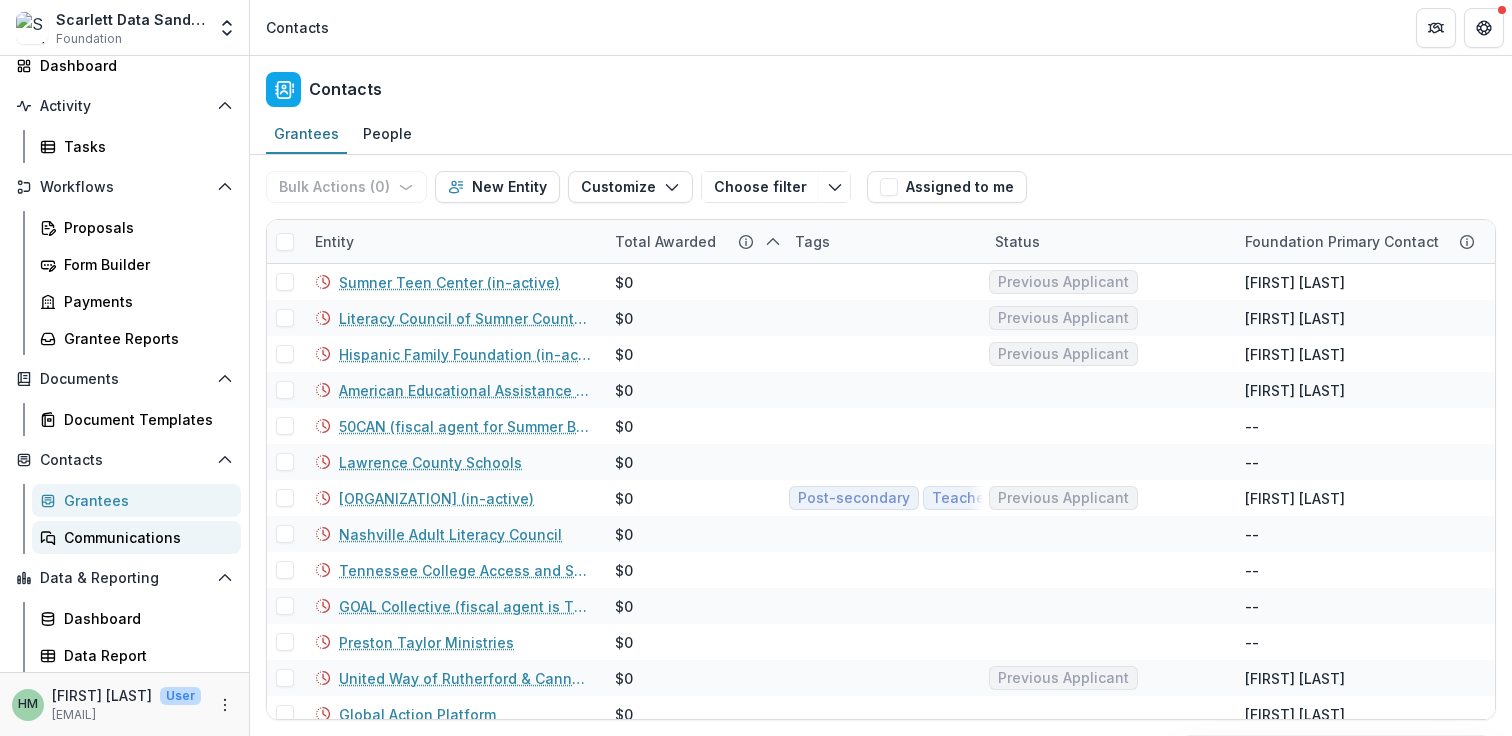 click on "Communications" at bounding box center [144, 537] 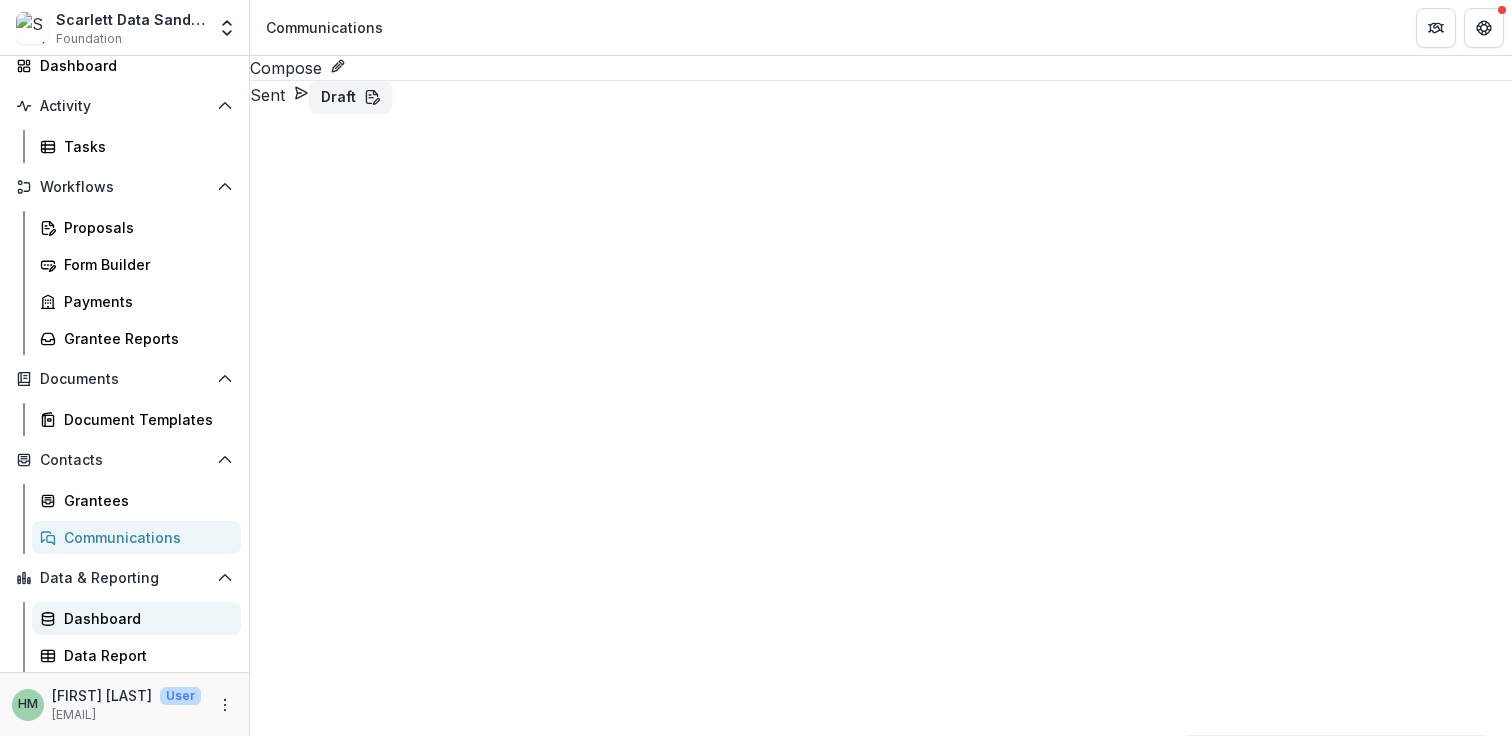 click on "Dashboard" at bounding box center [144, 618] 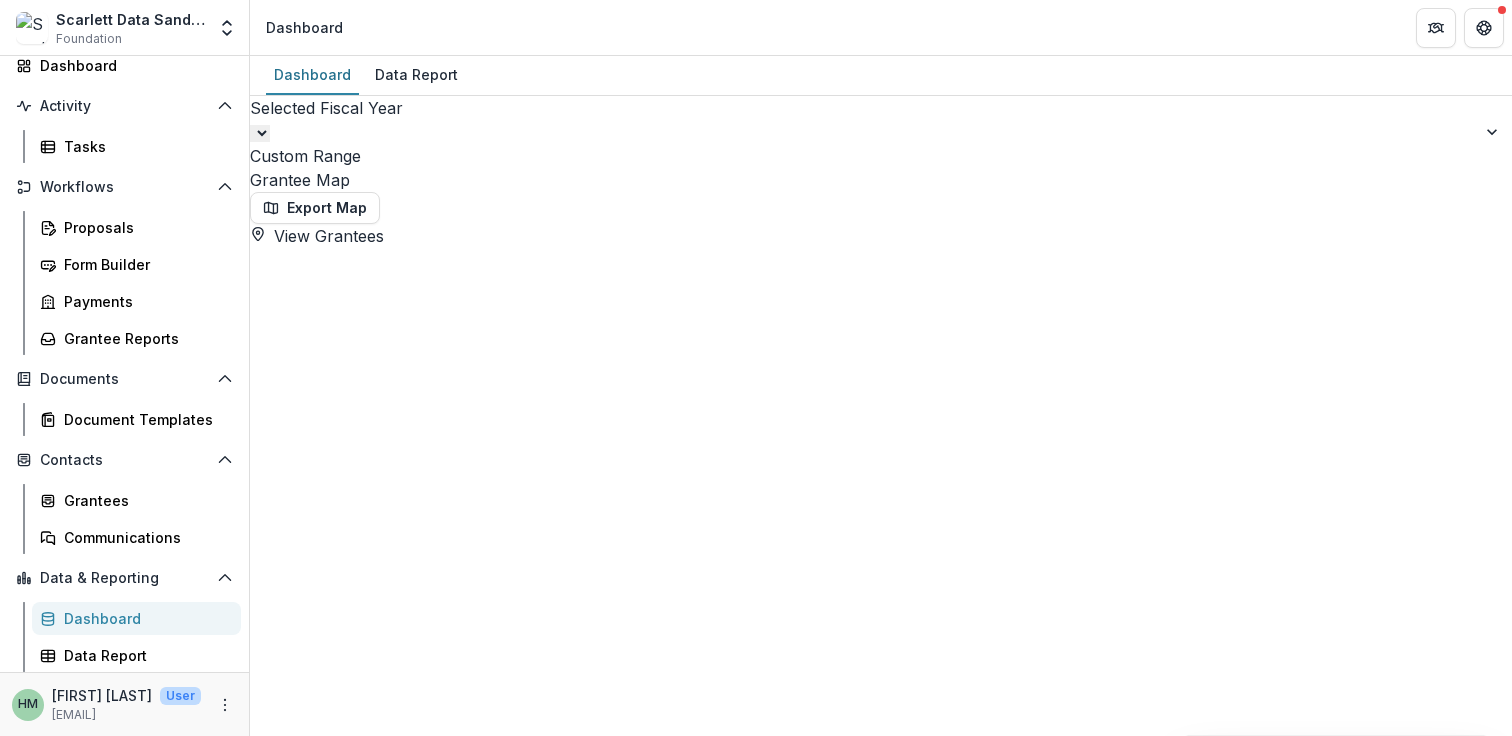 select on "**********" 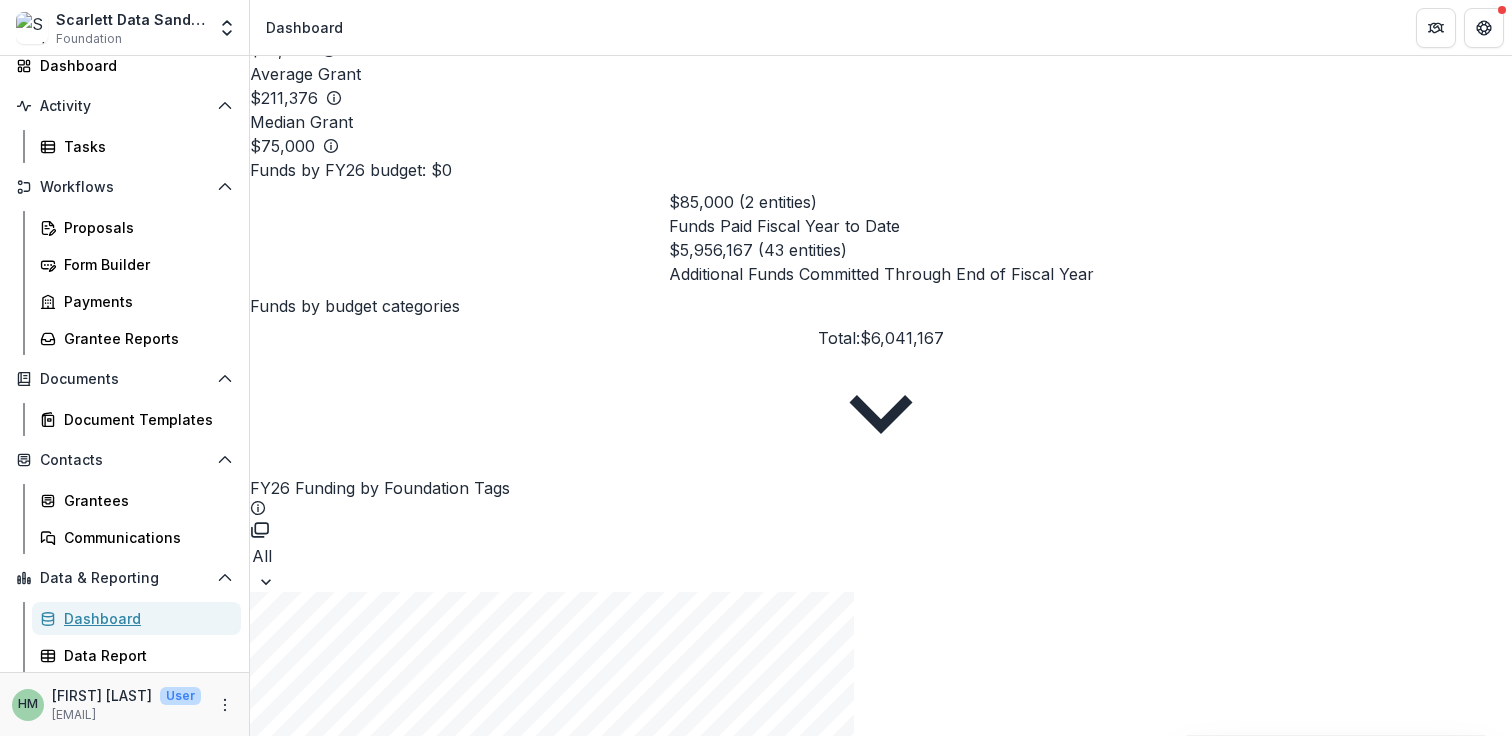 scroll, scrollTop: 0, scrollLeft: 0, axis: both 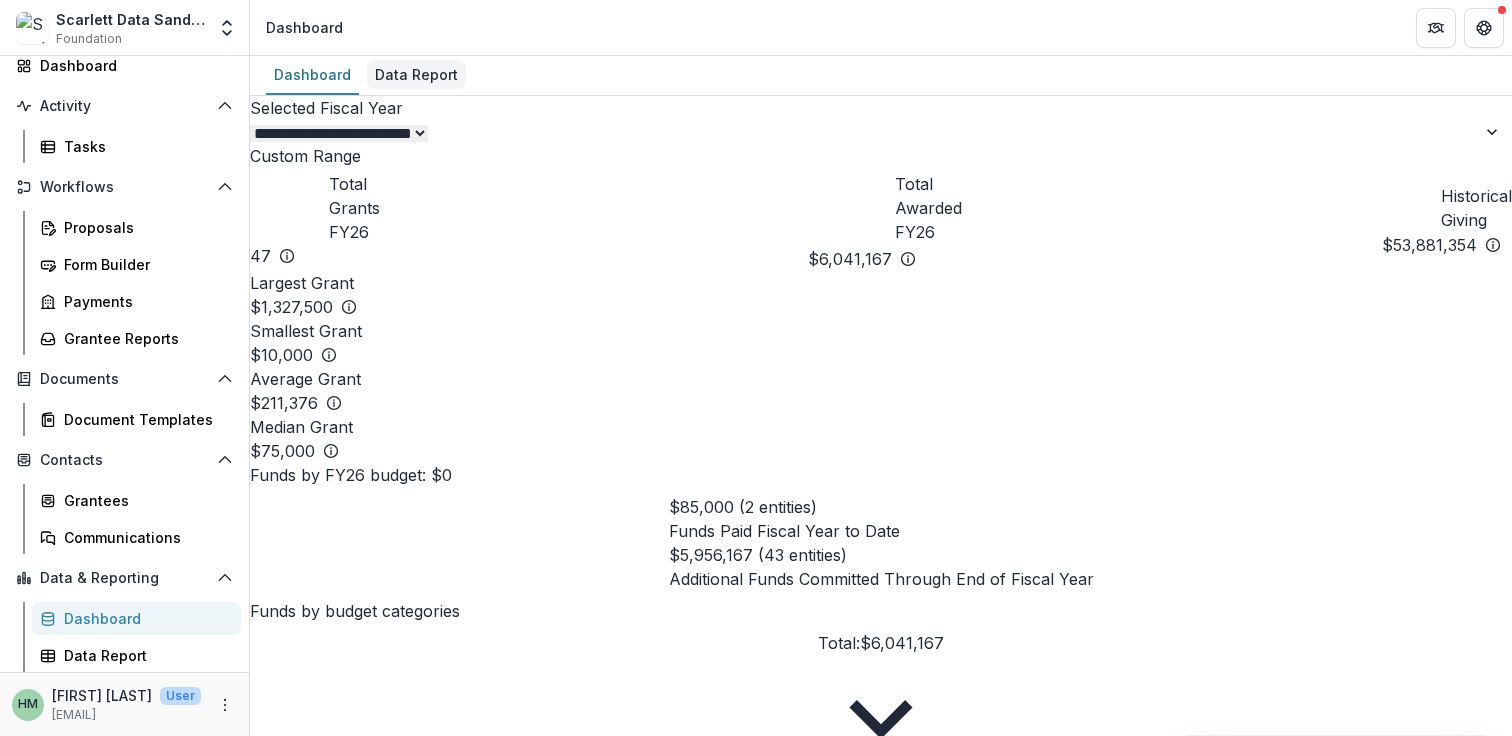click on "Data Report" at bounding box center [416, 74] 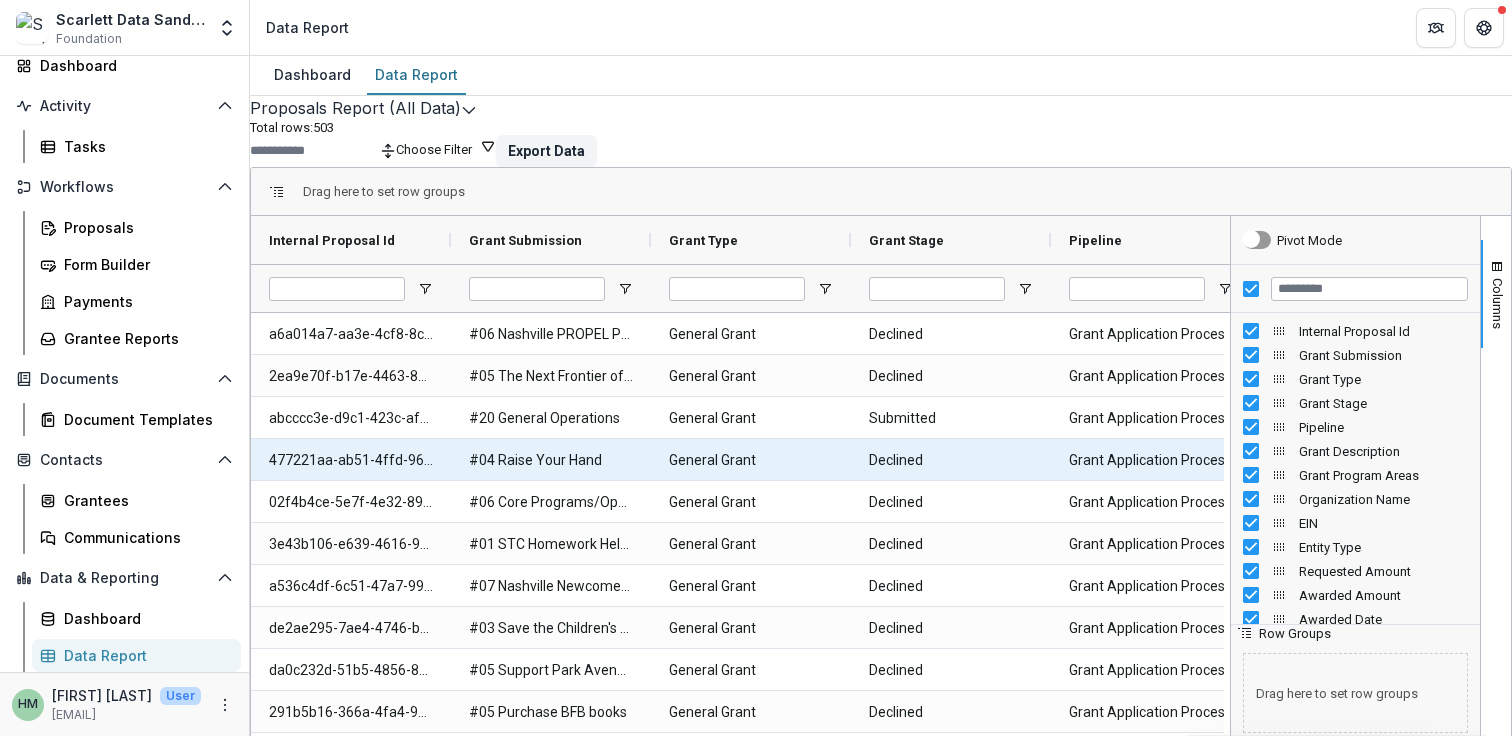 scroll, scrollTop: 0, scrollLeft: 61, axis: horizontal 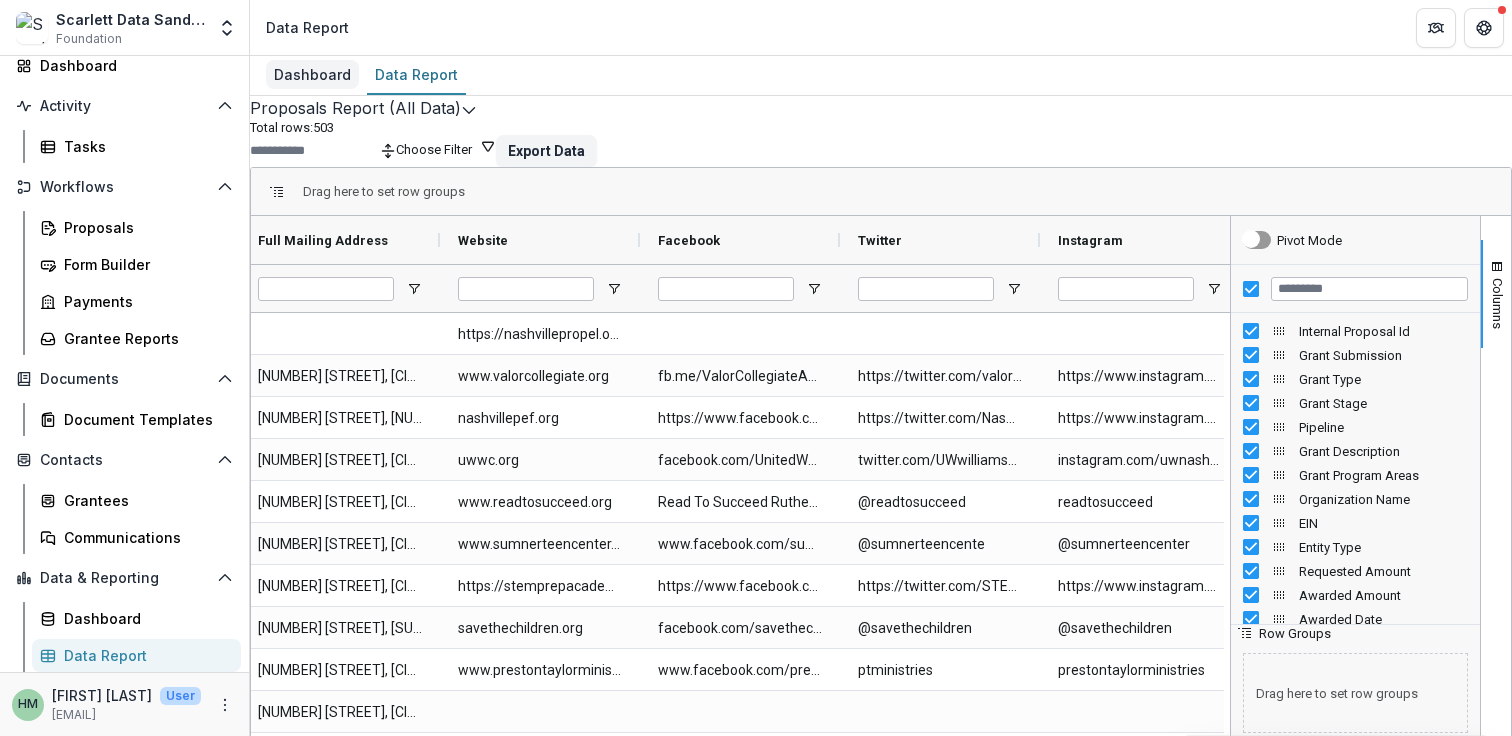 click on "Dashboard" at bounding box center [312, 74] 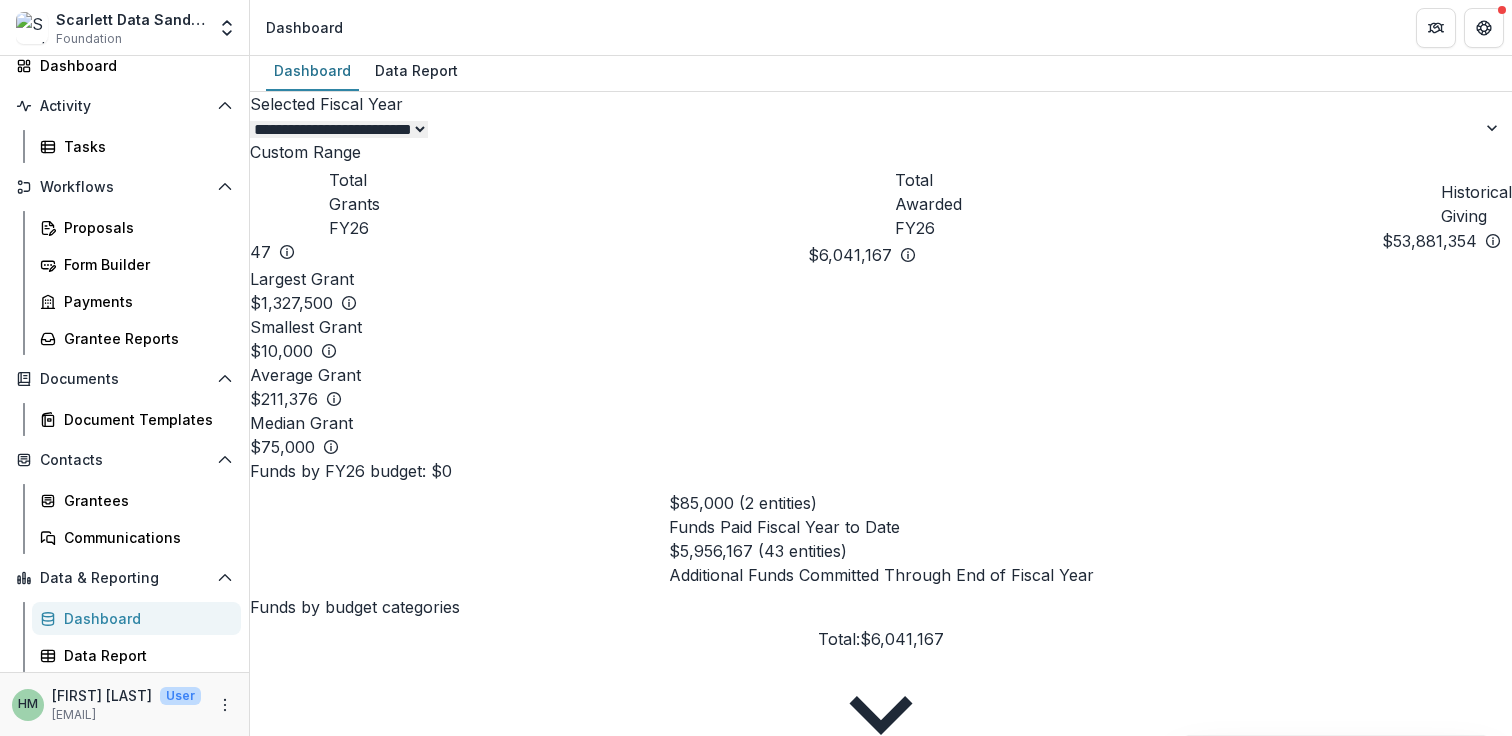 scroll, scrollTop: 0, scrollLeft: 0, axis: both 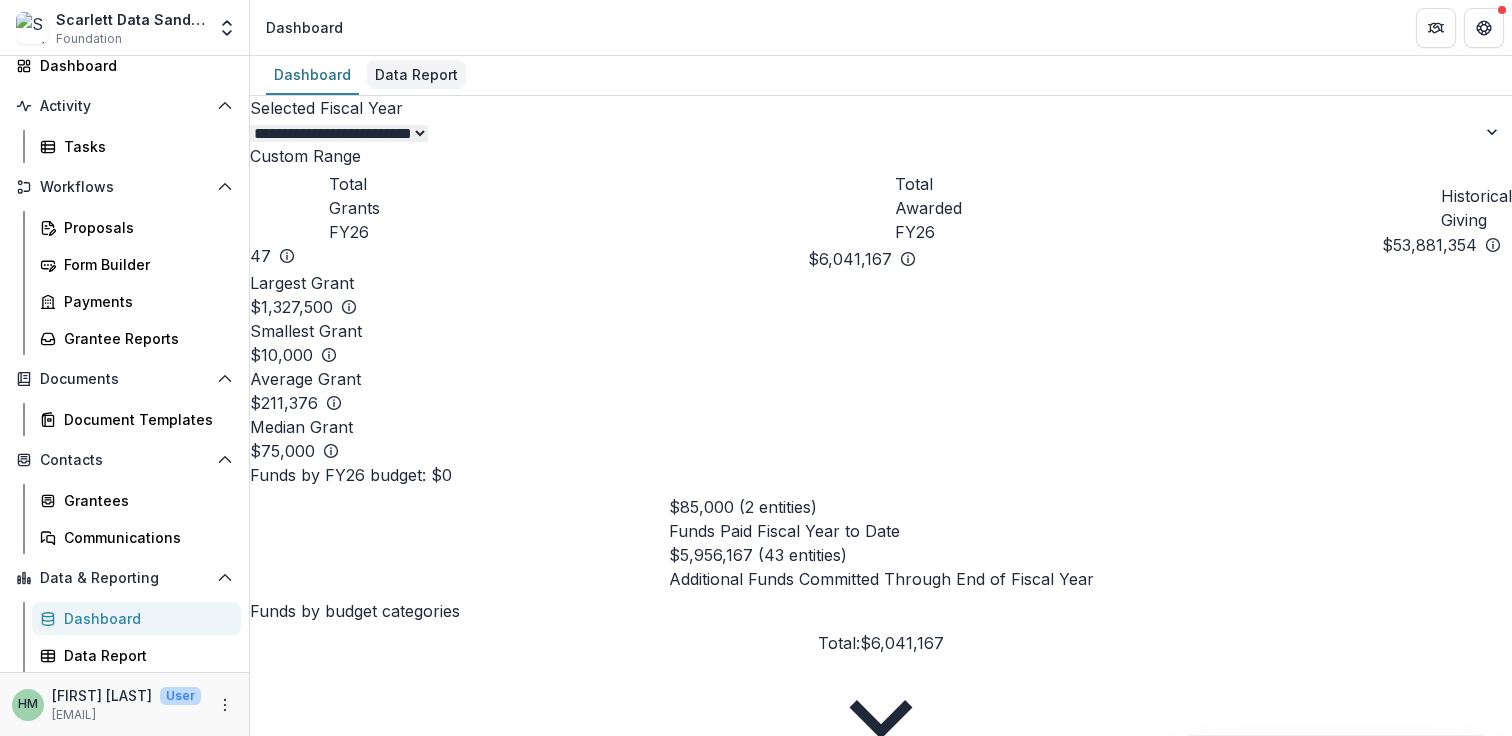 click on "Data Report" at bounding box center [416, 74] 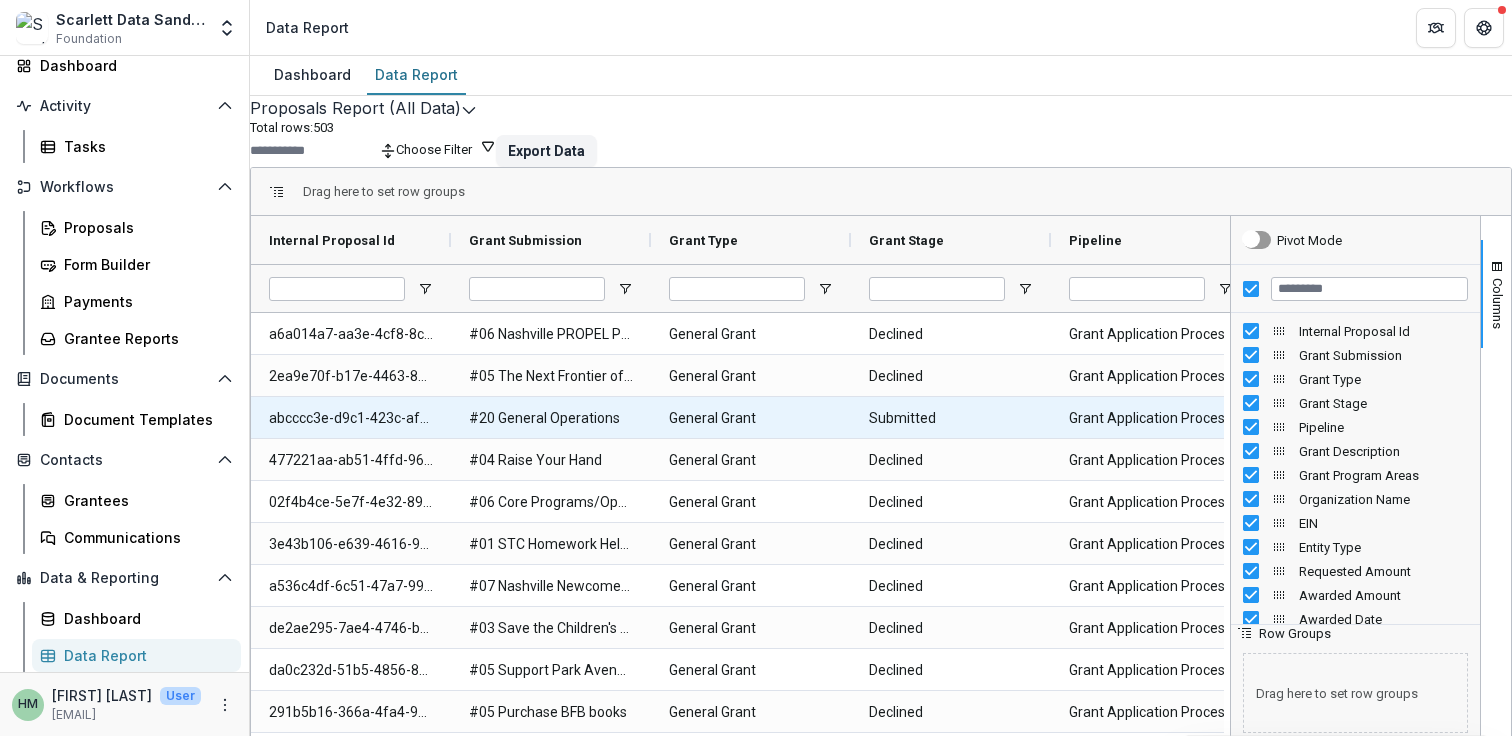 scroll, scrollTop: 0, scrollLeft: 701, axis: horizontal 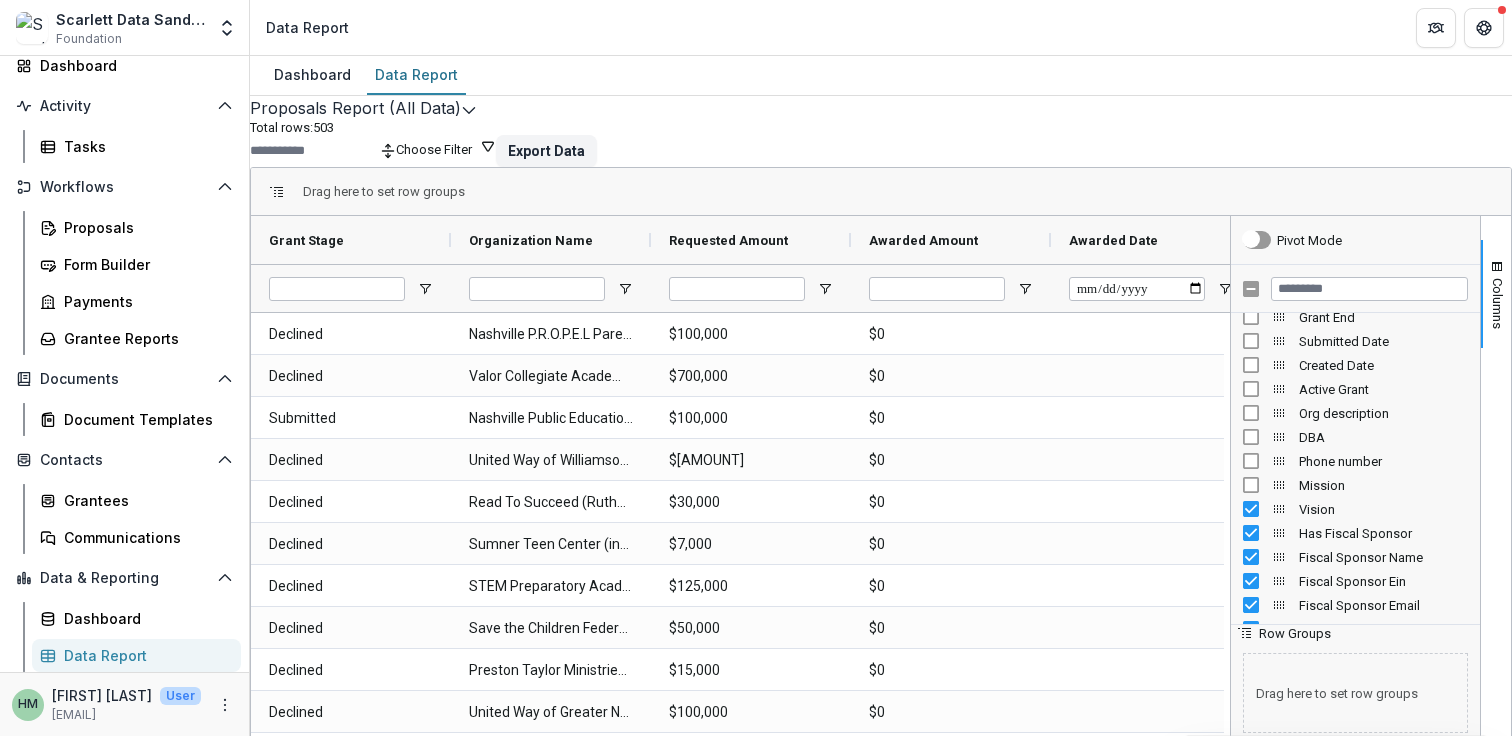click on "Vision" at bounding box center (1355, 509) 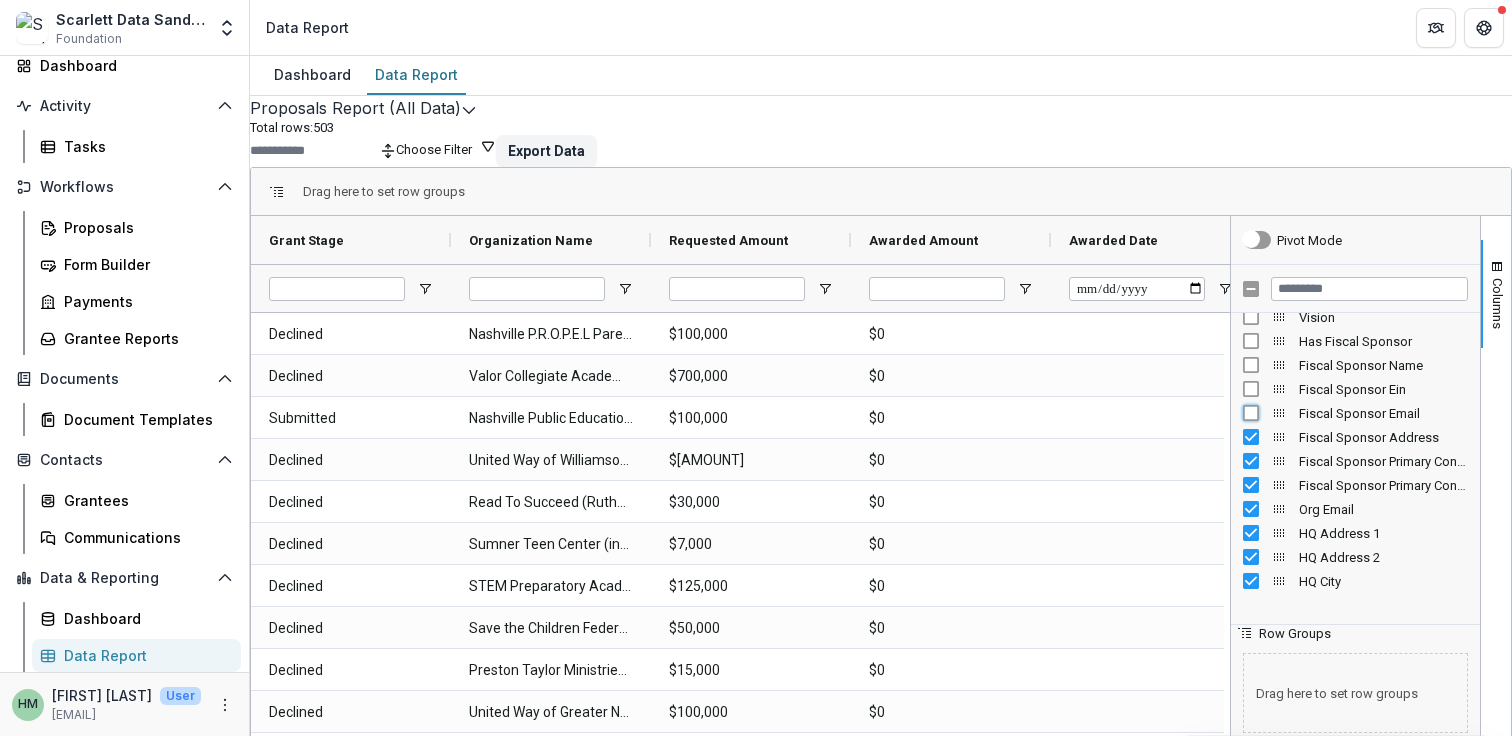 scroll, scrollTop: 615, scrollLeft: 0, axis: vertical 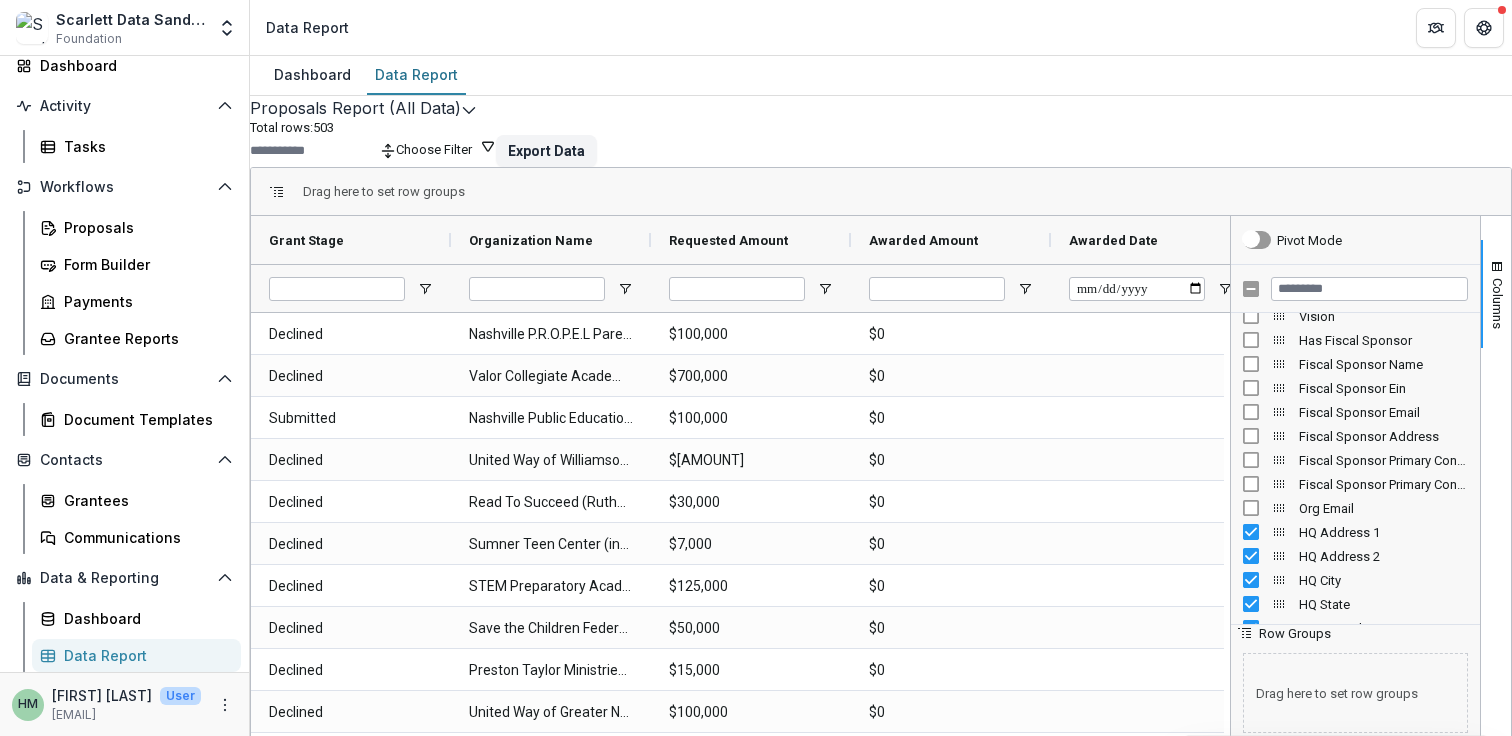 click on "HQ Address 1" at bounding box center (1355, 532) 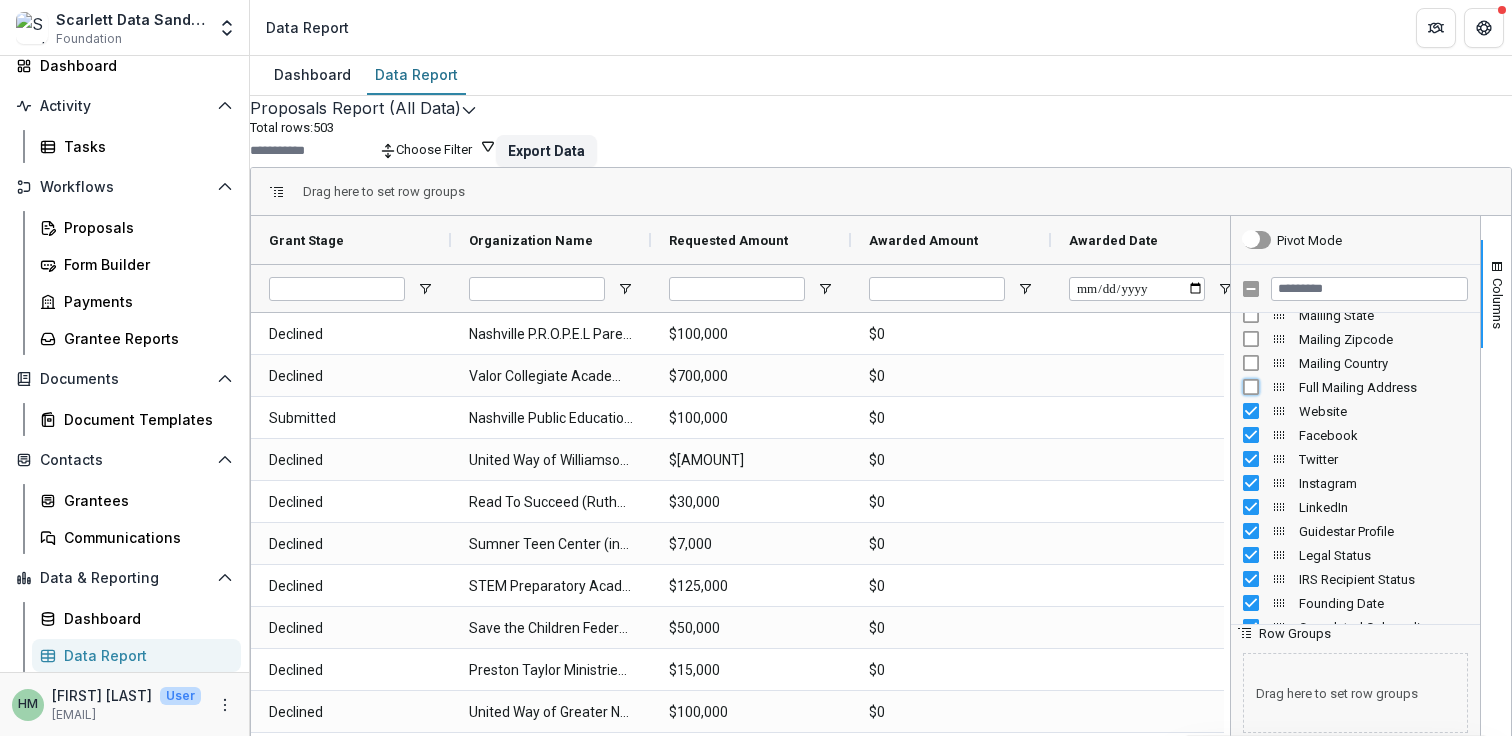 scroll, scrollTop: 1073, scrollLeft: 0, axis: vertical 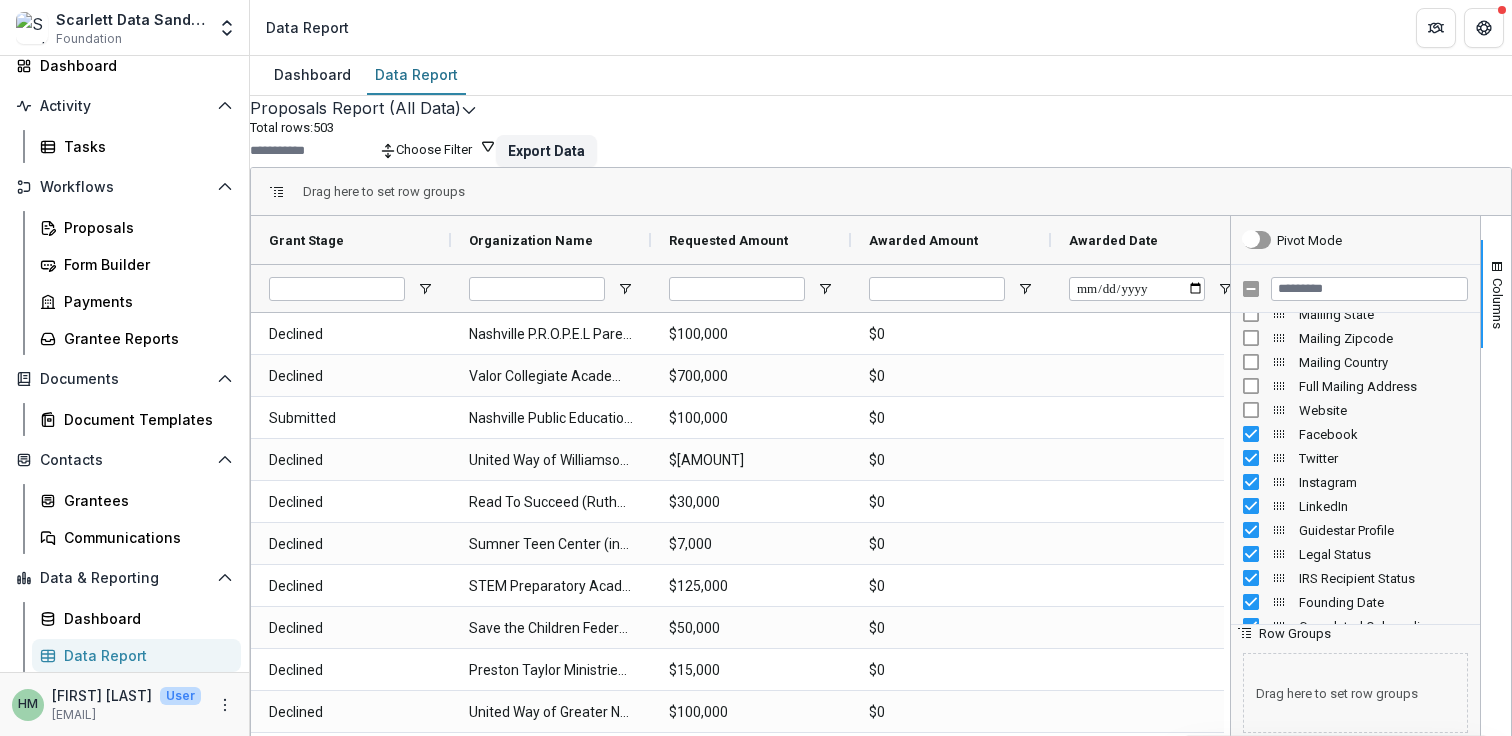 click on "Facebook" at bounding box center (1355, 434) 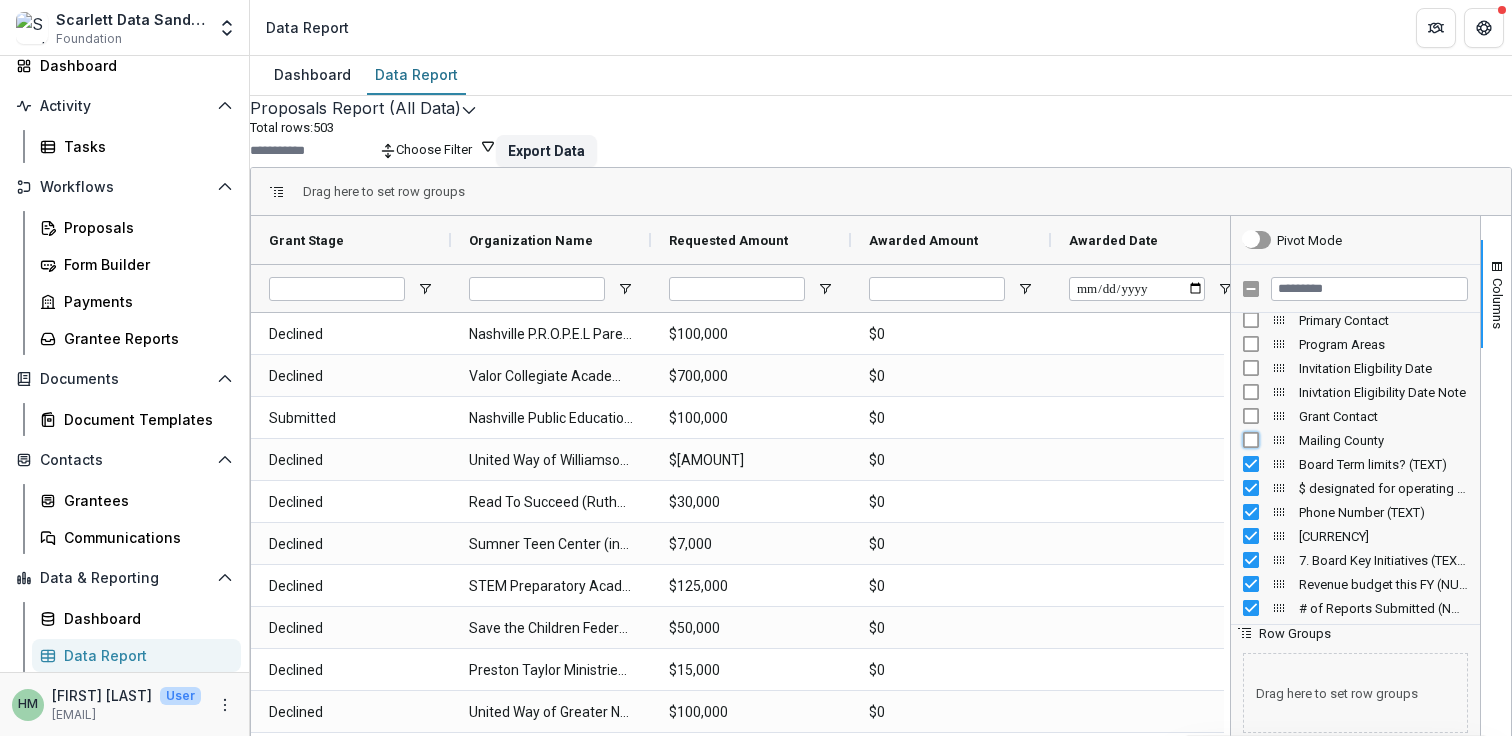 scroll, scrollTop: 1843, scrollLeft: 0, axis: vertical 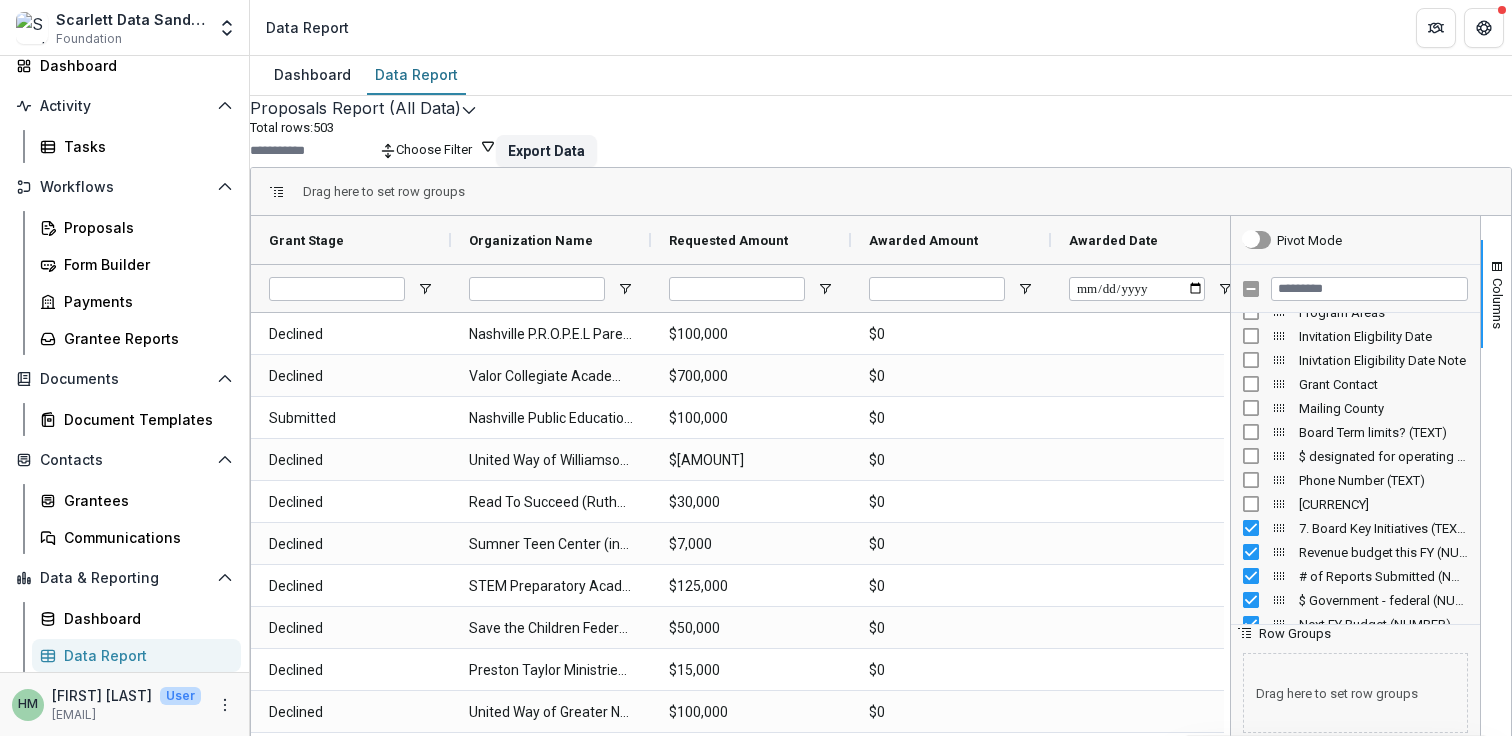 click on "7. Board Key Initiatives (TEXT)" at bounding box center [1355, 528] 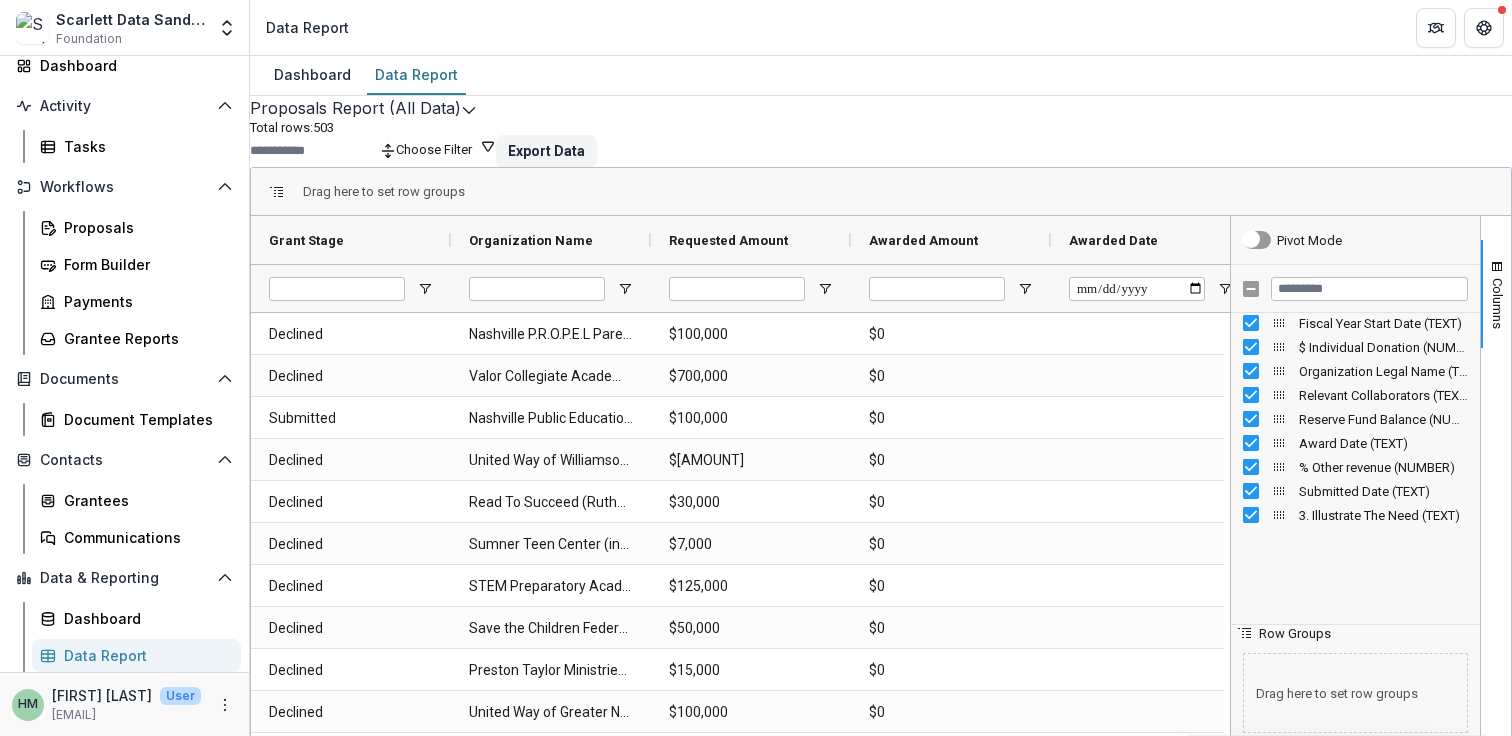 scroll, scrollTop: 3420, scrollLeft: 0, axis: vertical 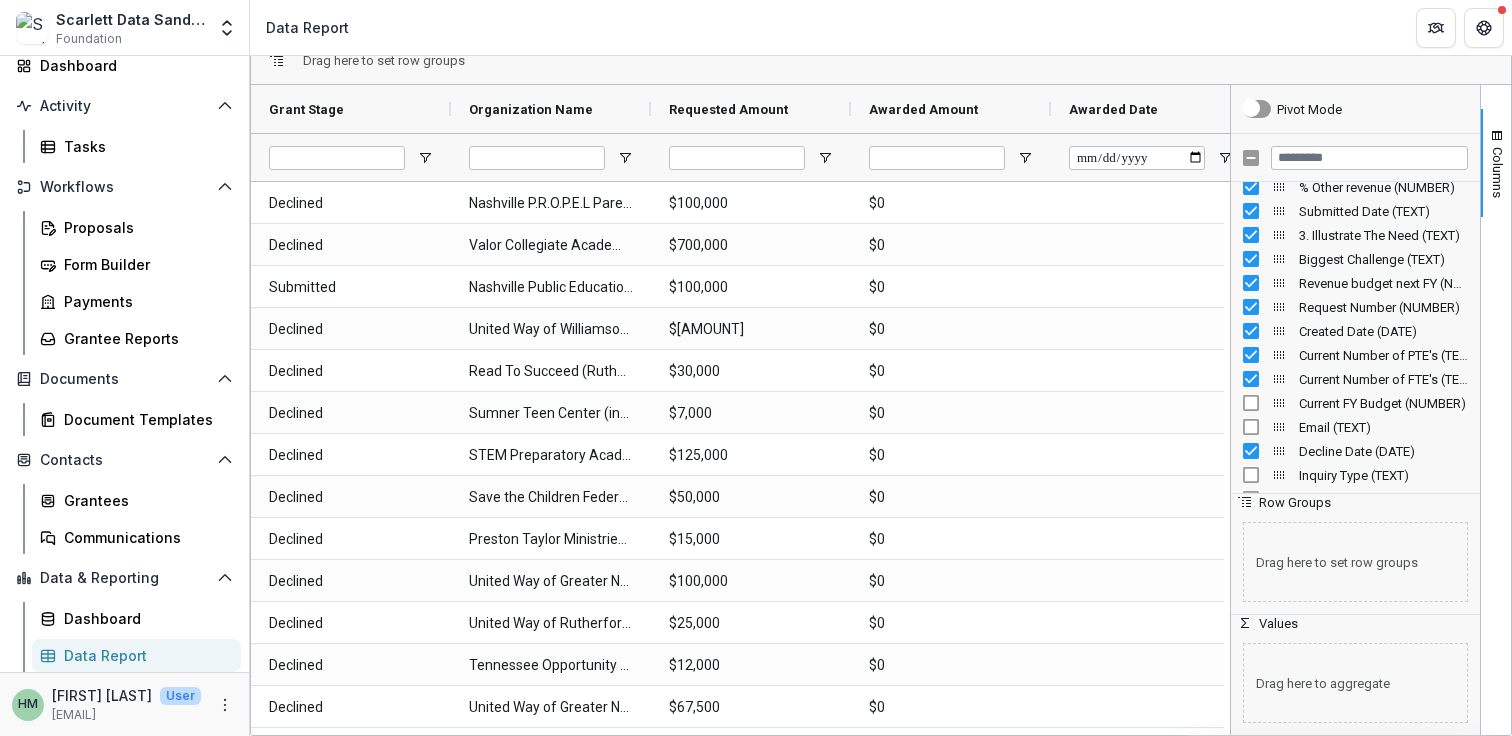 click on "Current FY Budget (NUMBER)" at bounding box center [1355, 403] 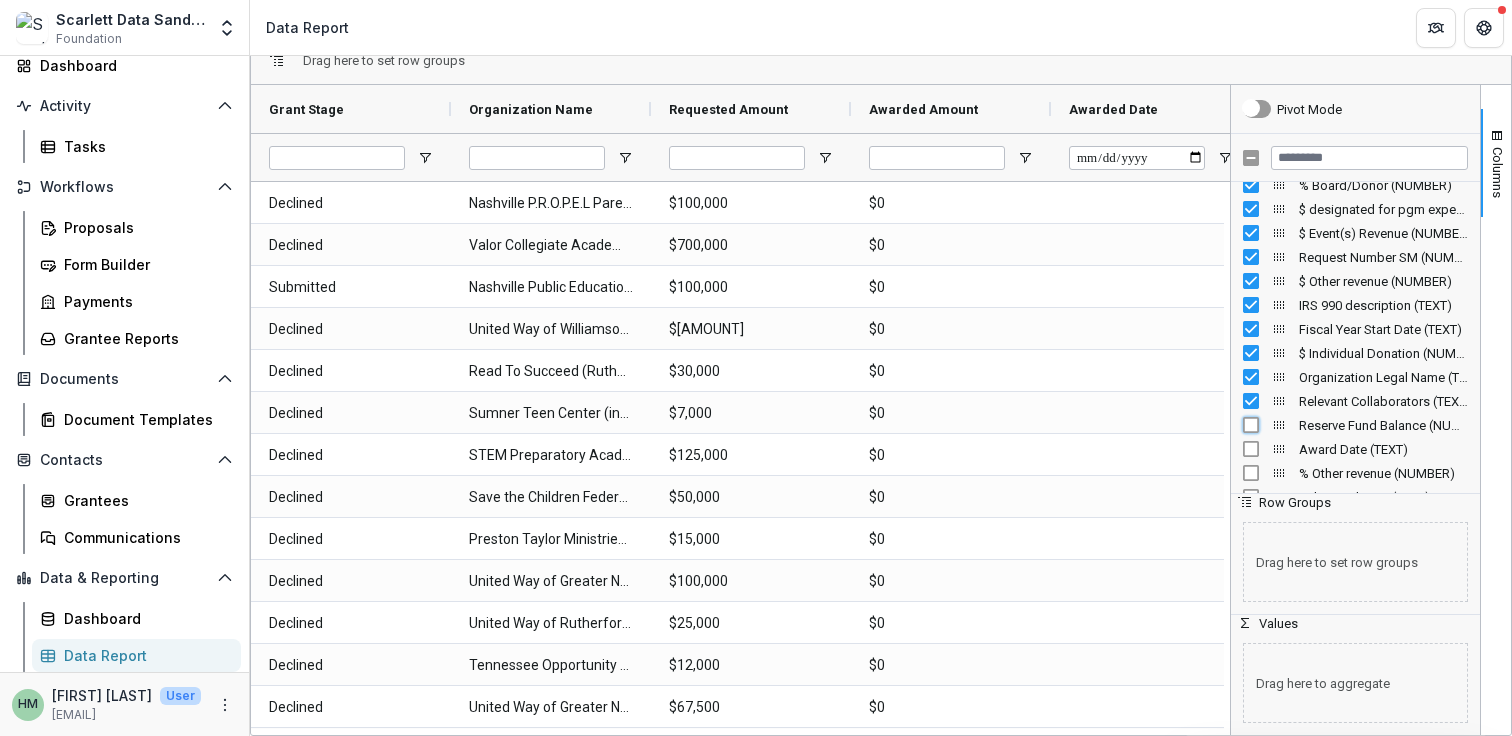 scroll, scrollTop: 3000, scrollLeft: 0, axis: vertical 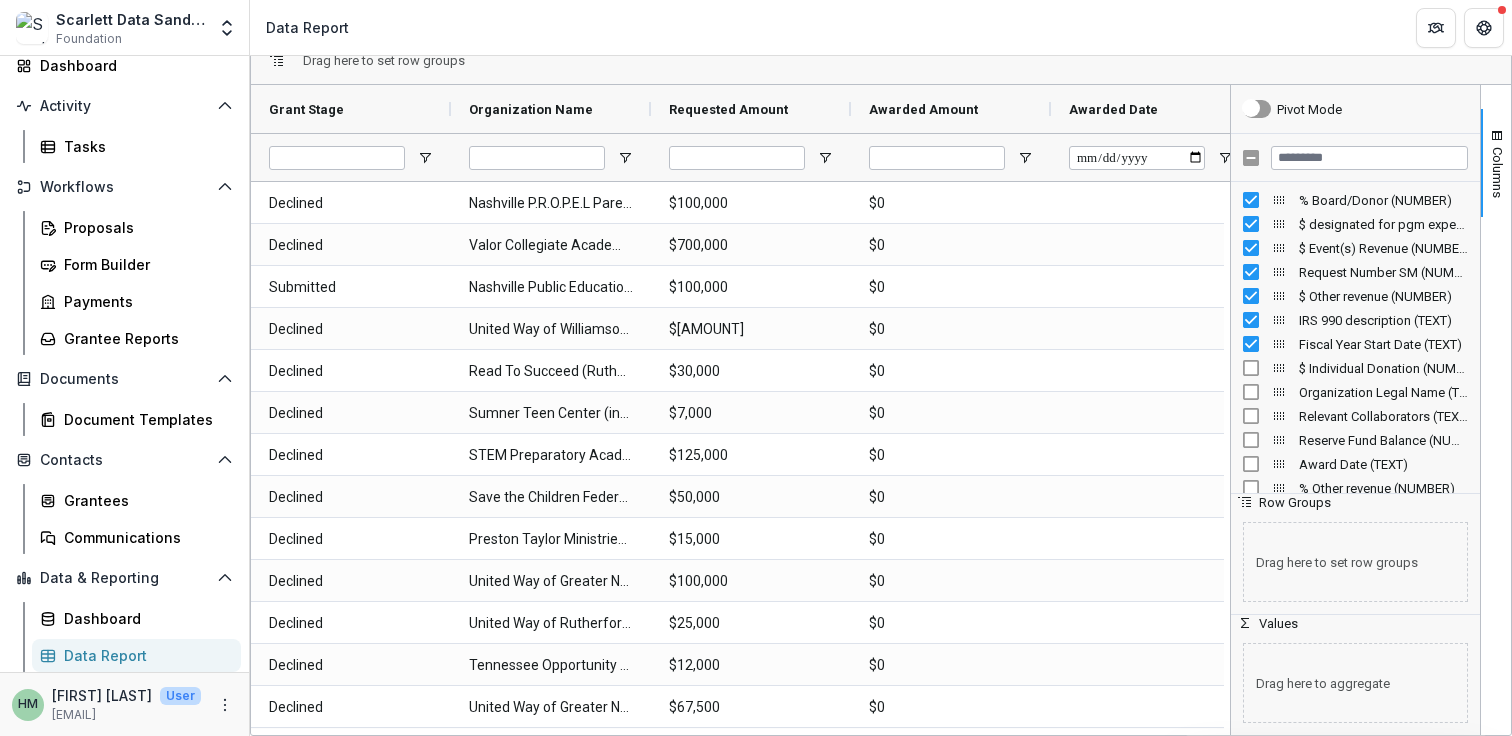 click on "Fiscal Year Start Date (TEXT)" at bounding box center (1355, 344) 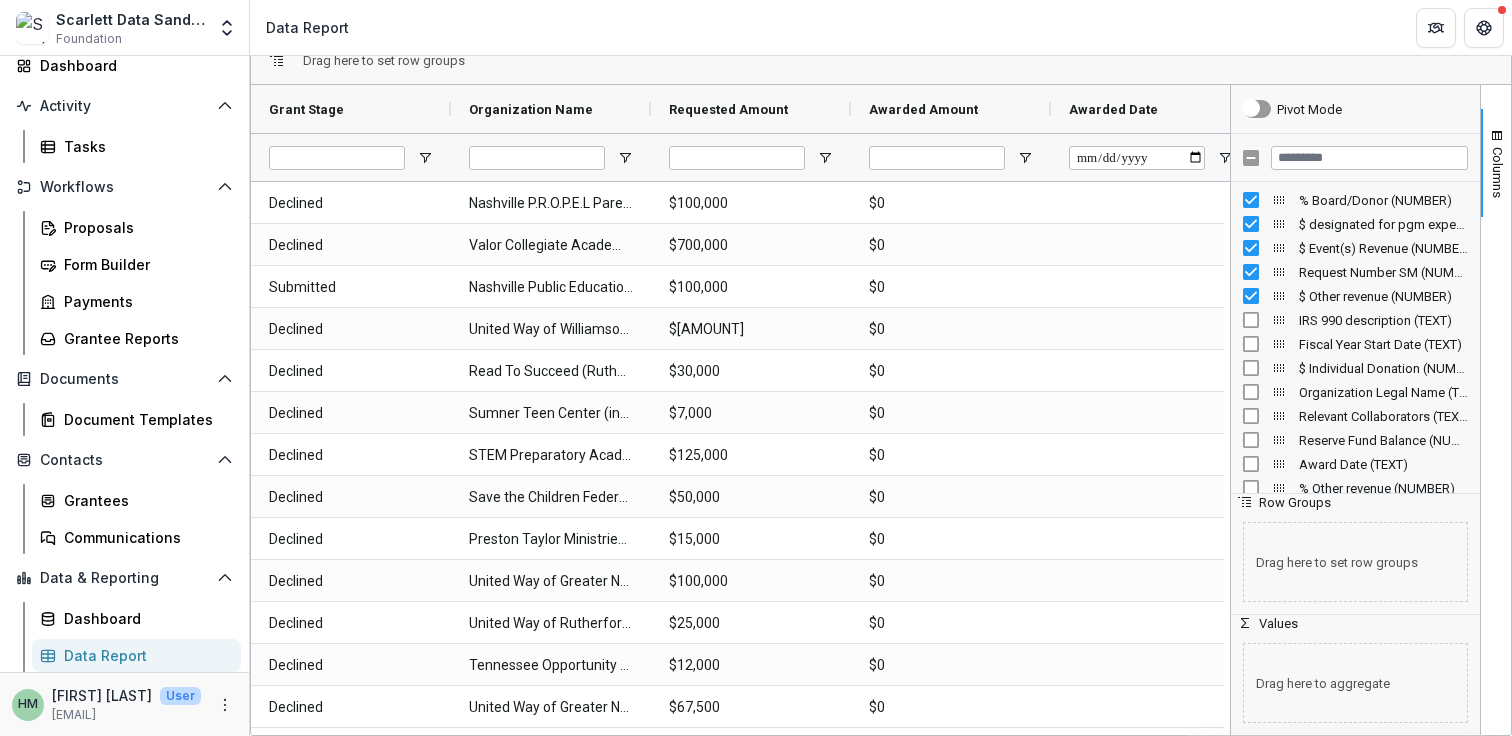 click on "$ Other revenue (NUMBER)" at bounding box center [1355, 296] 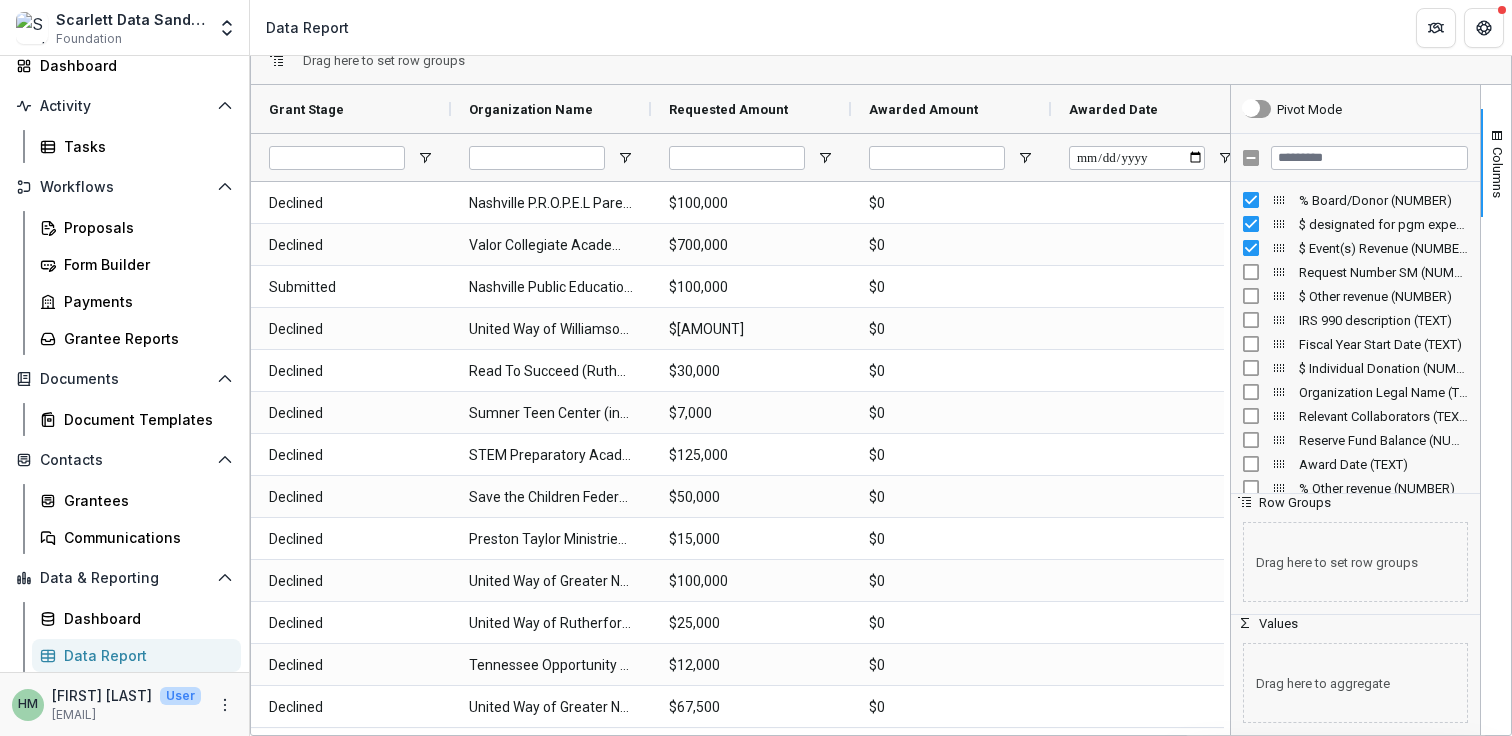click on "$ Event(s) Revenue (NUMBER)" at bounding box center (1355, 248) 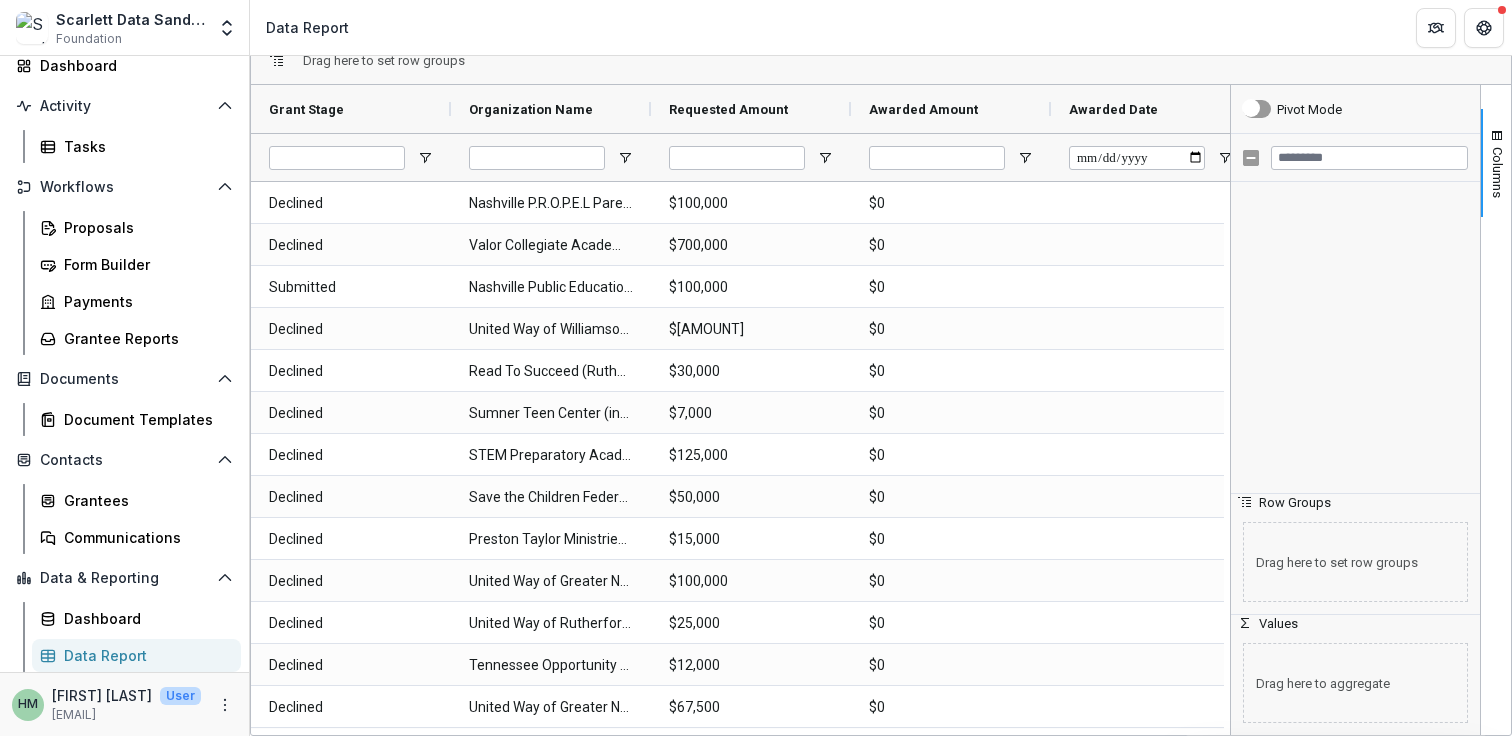 scroll, scrollTop: 0, scrollLeft: 0, axis: both 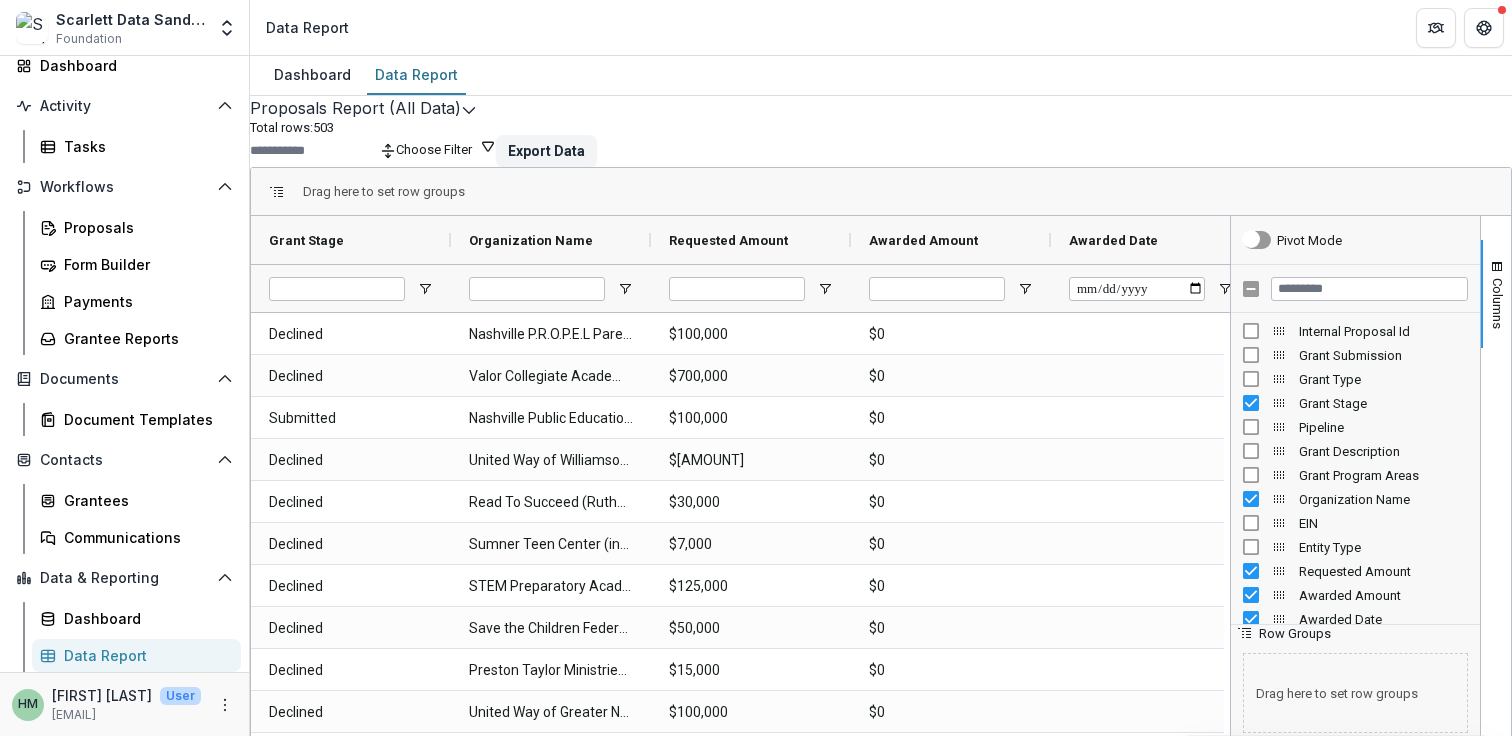 click on "Drag here to set row groups" at bounding box center (881, 192) 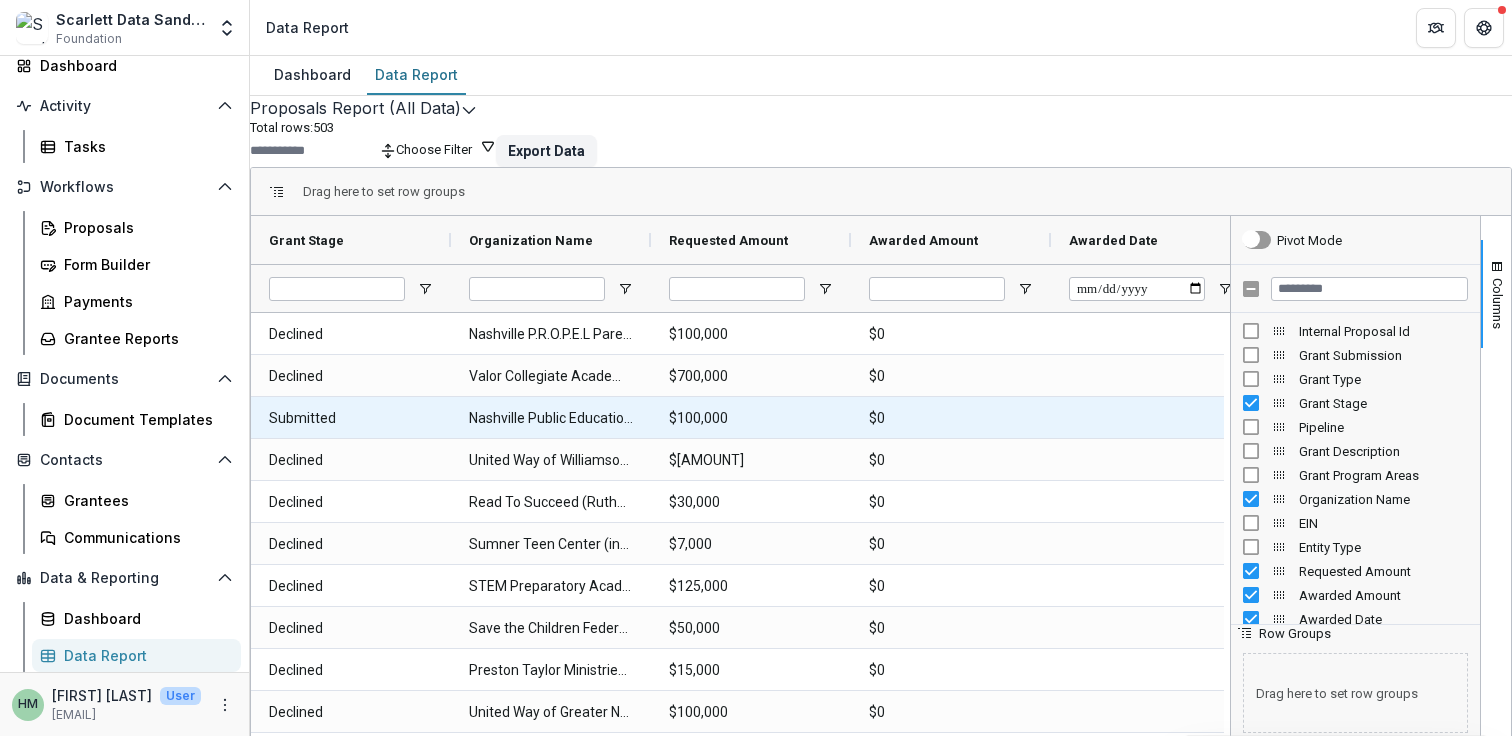 scroll, scrollTop: 0, scrollLeft: 627, axis: horizontal 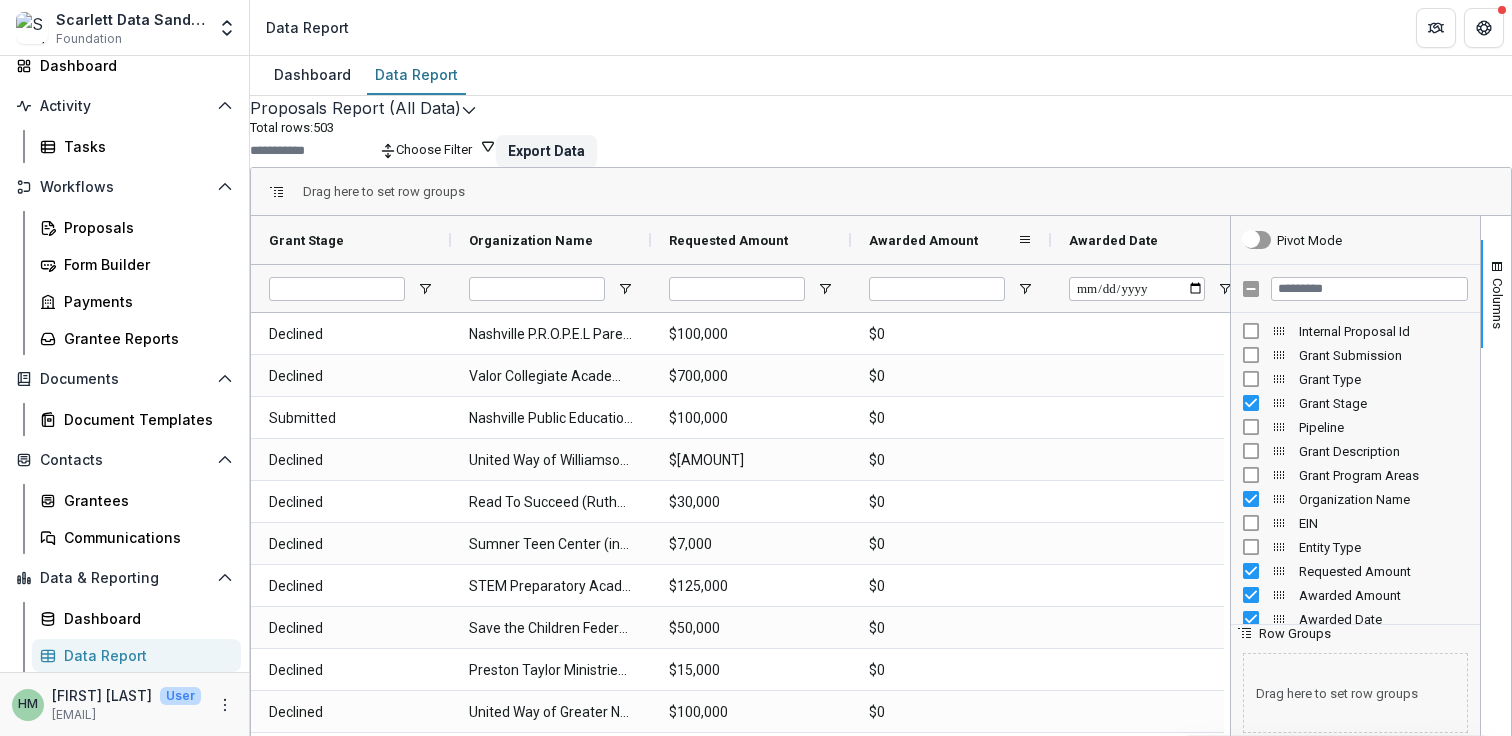 click on "Awarded Amount" at bounding box center [923, 240] 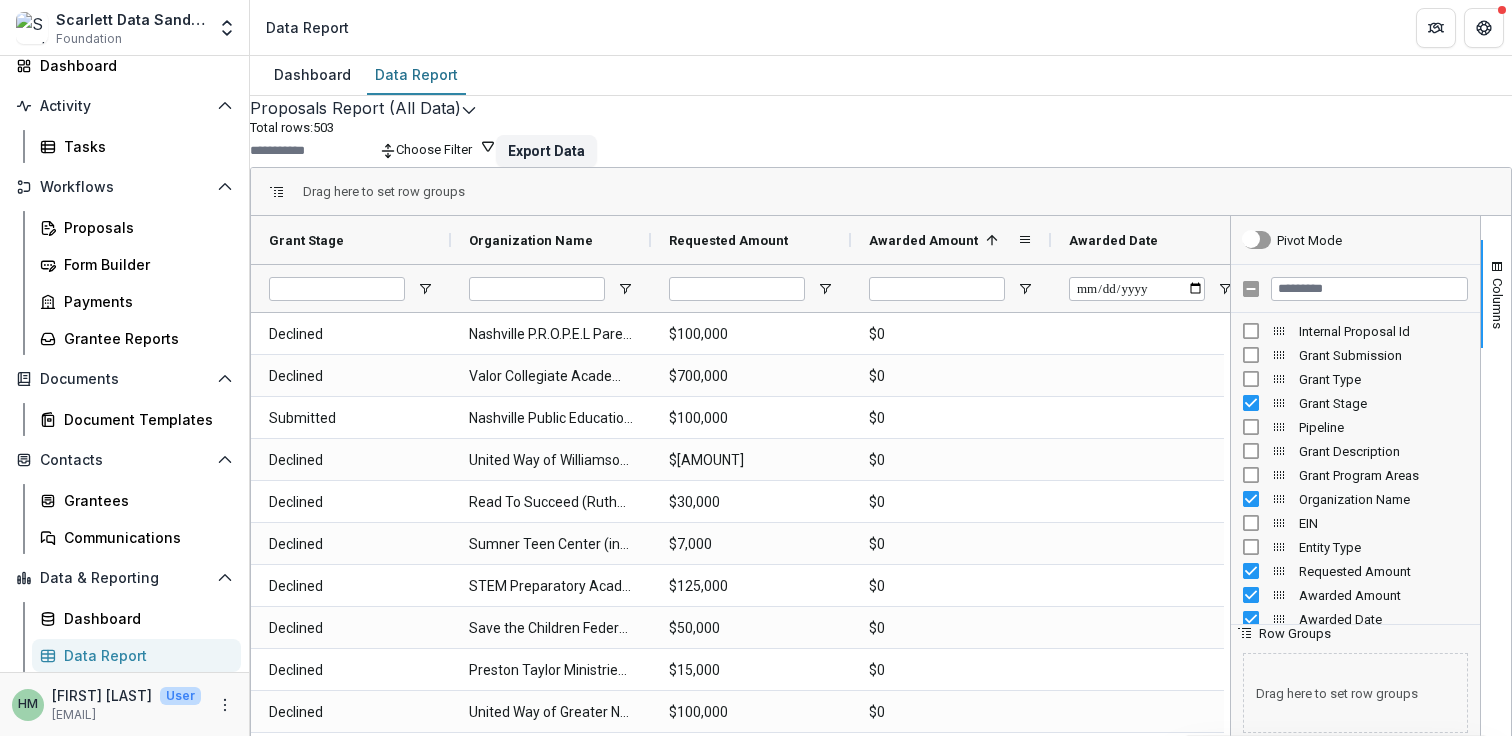 click at bounding box center [992, 240] 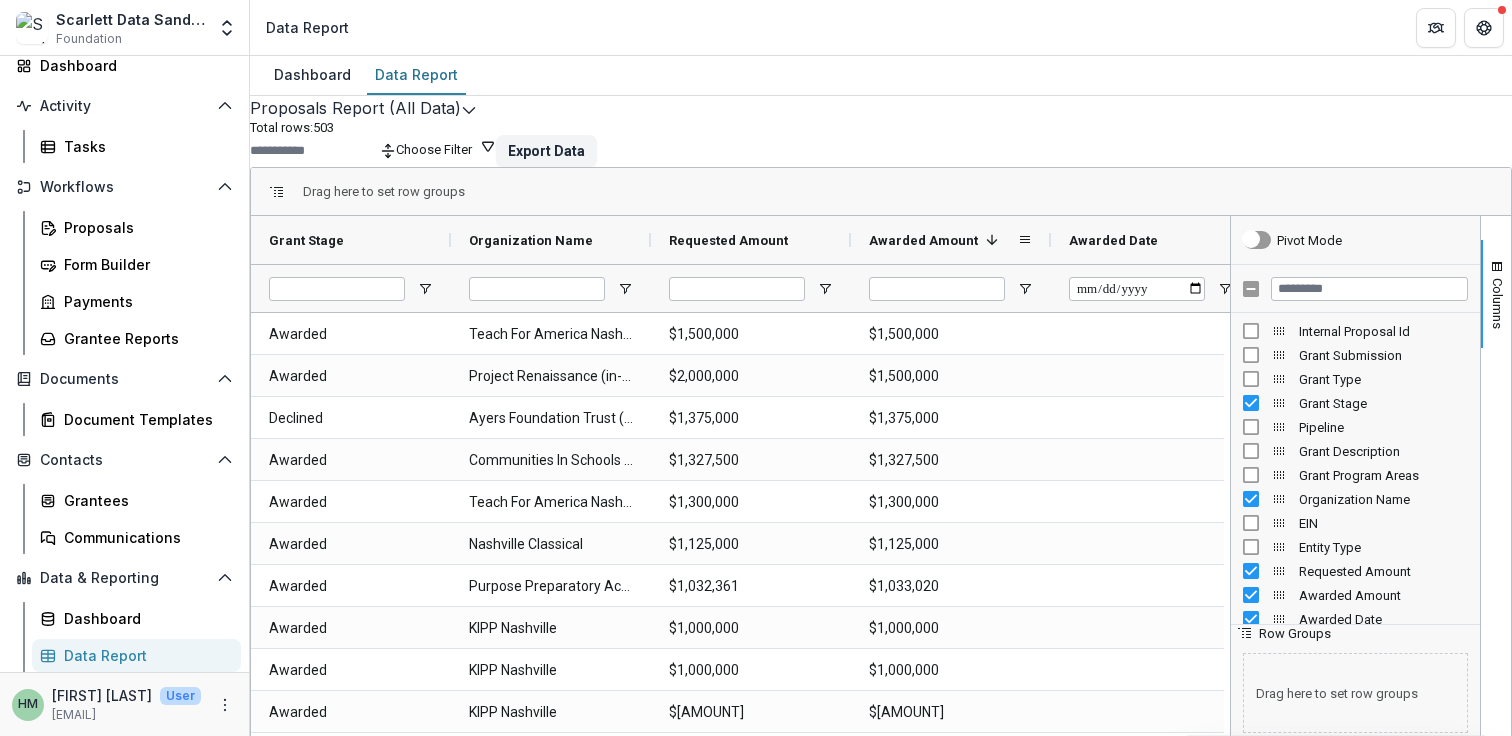 click at bounding box center (992, 240) 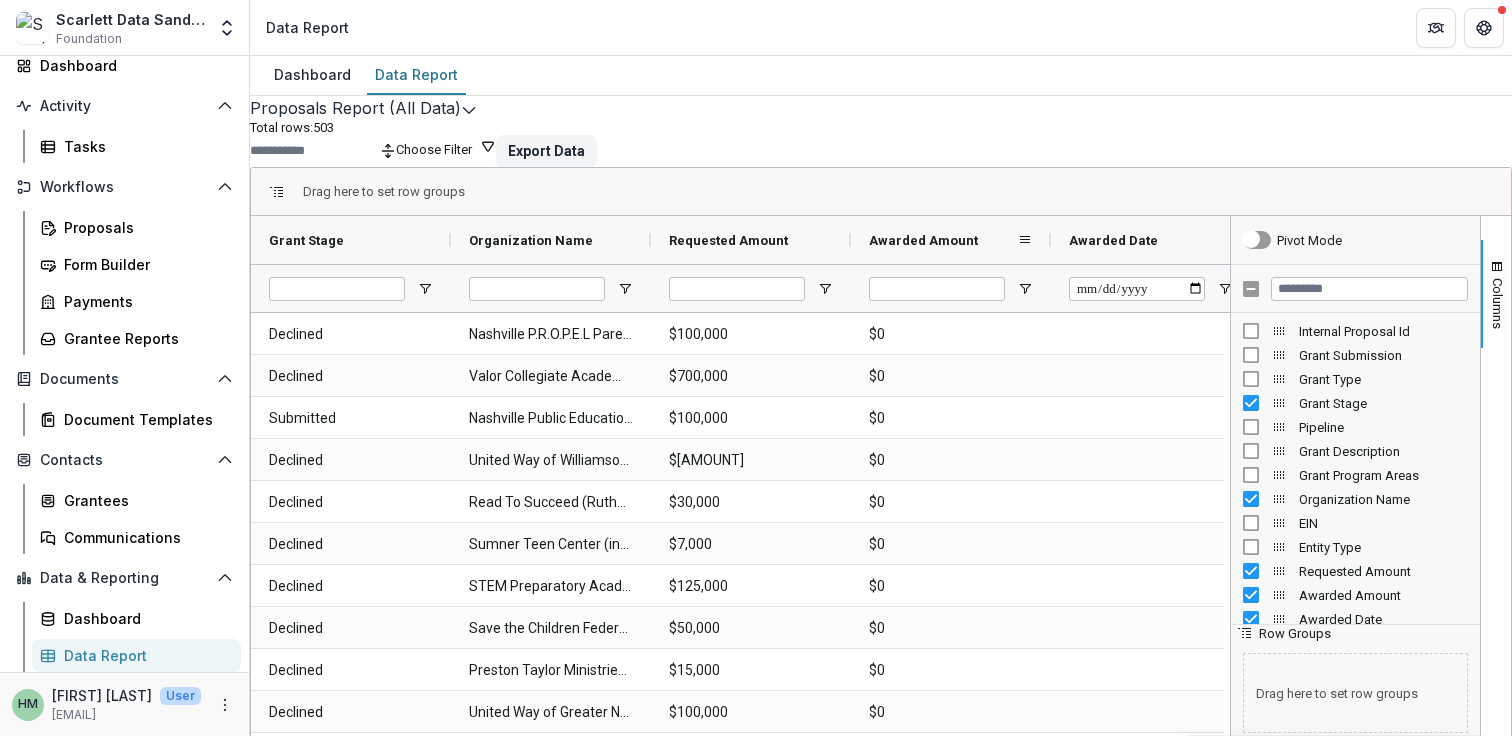 click on "Awarded Amount" at bounding box center [943, 240] 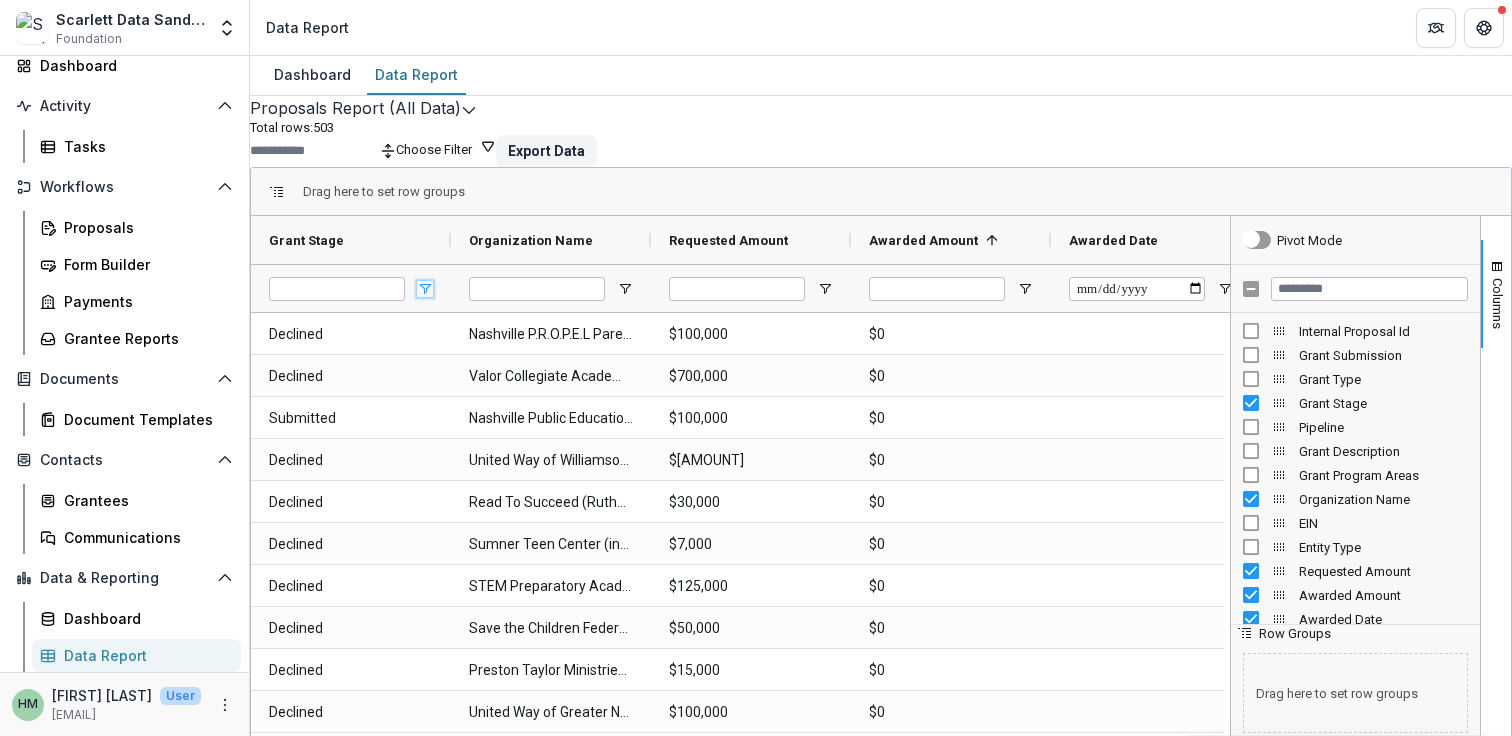 click at bounding box center (425, 289) 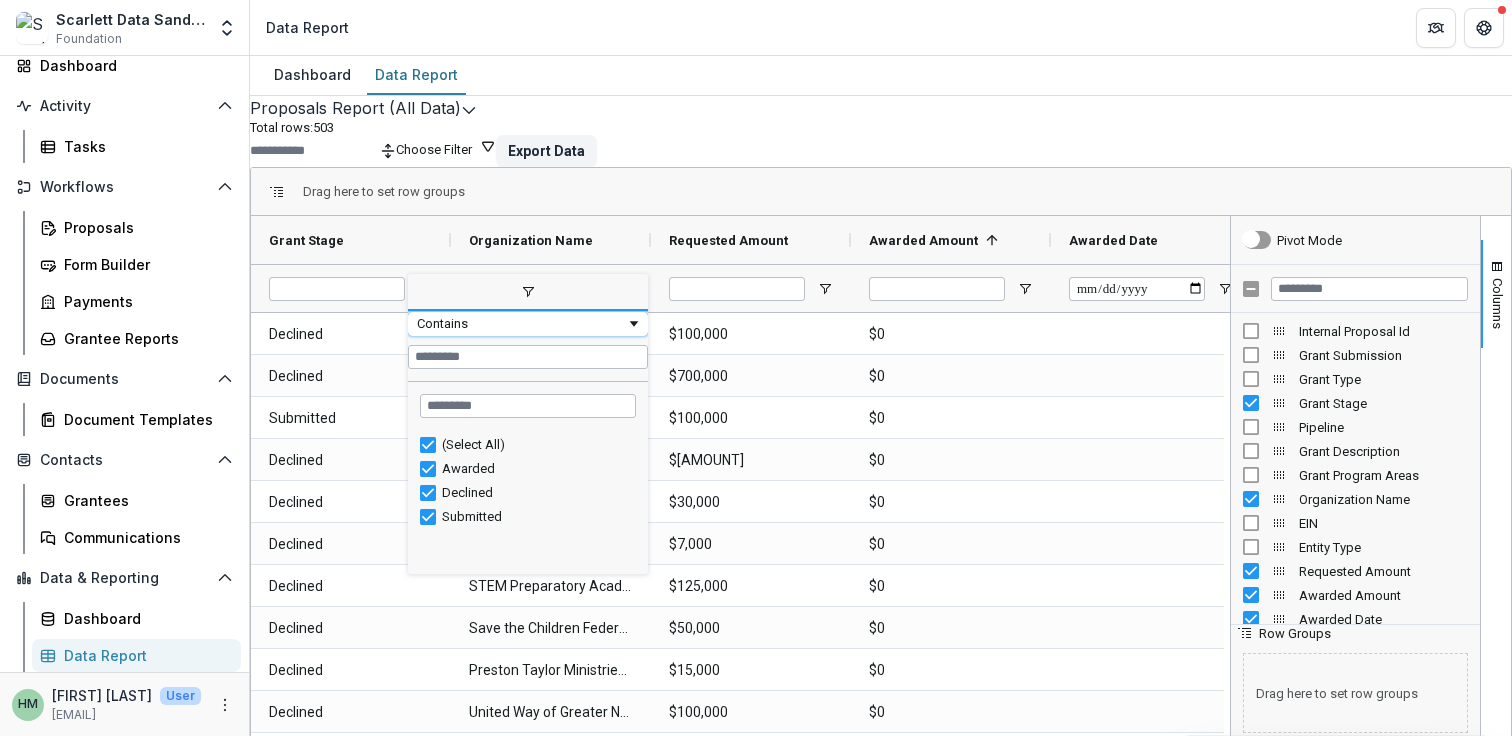 click on "Contains" at bounding box center (521, 323) 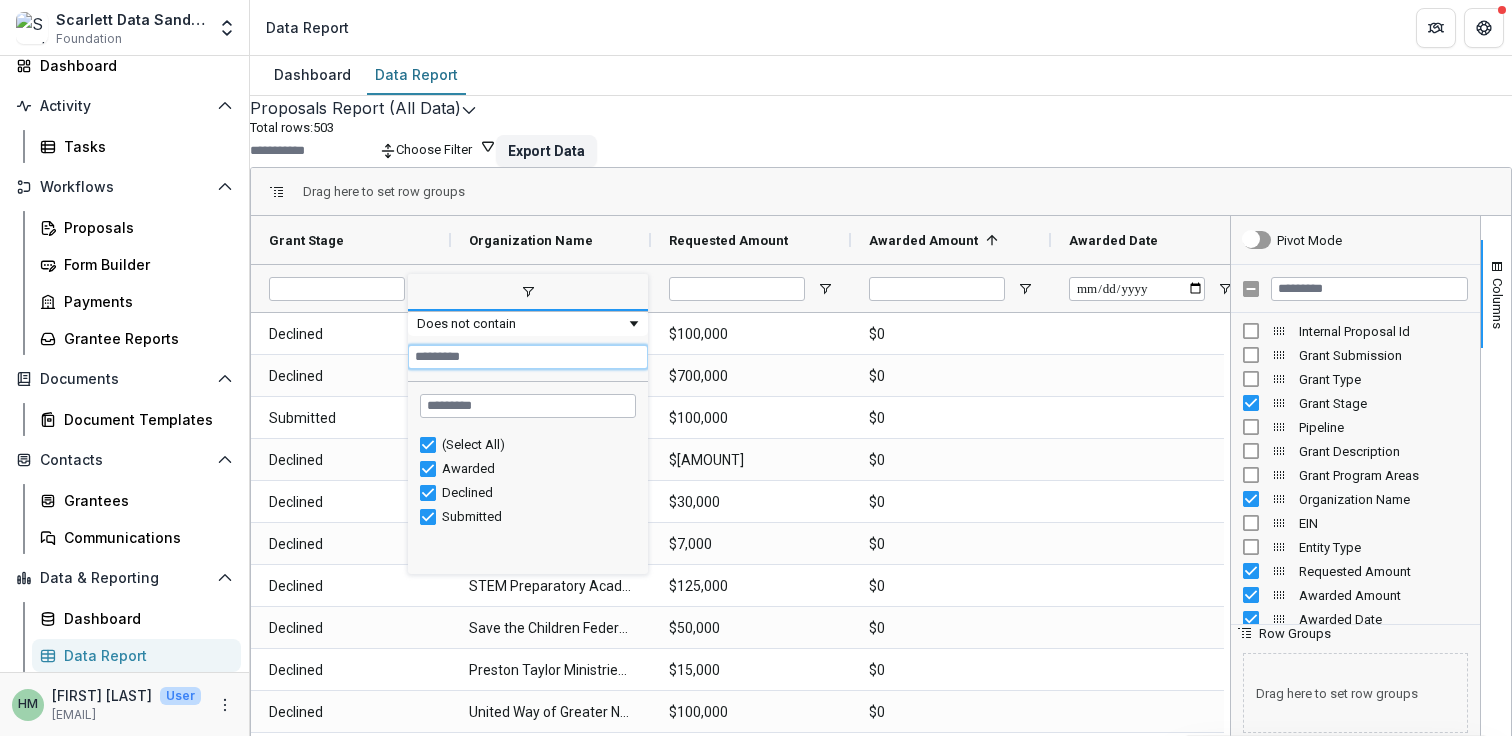 click at bounding box center [528, 357] 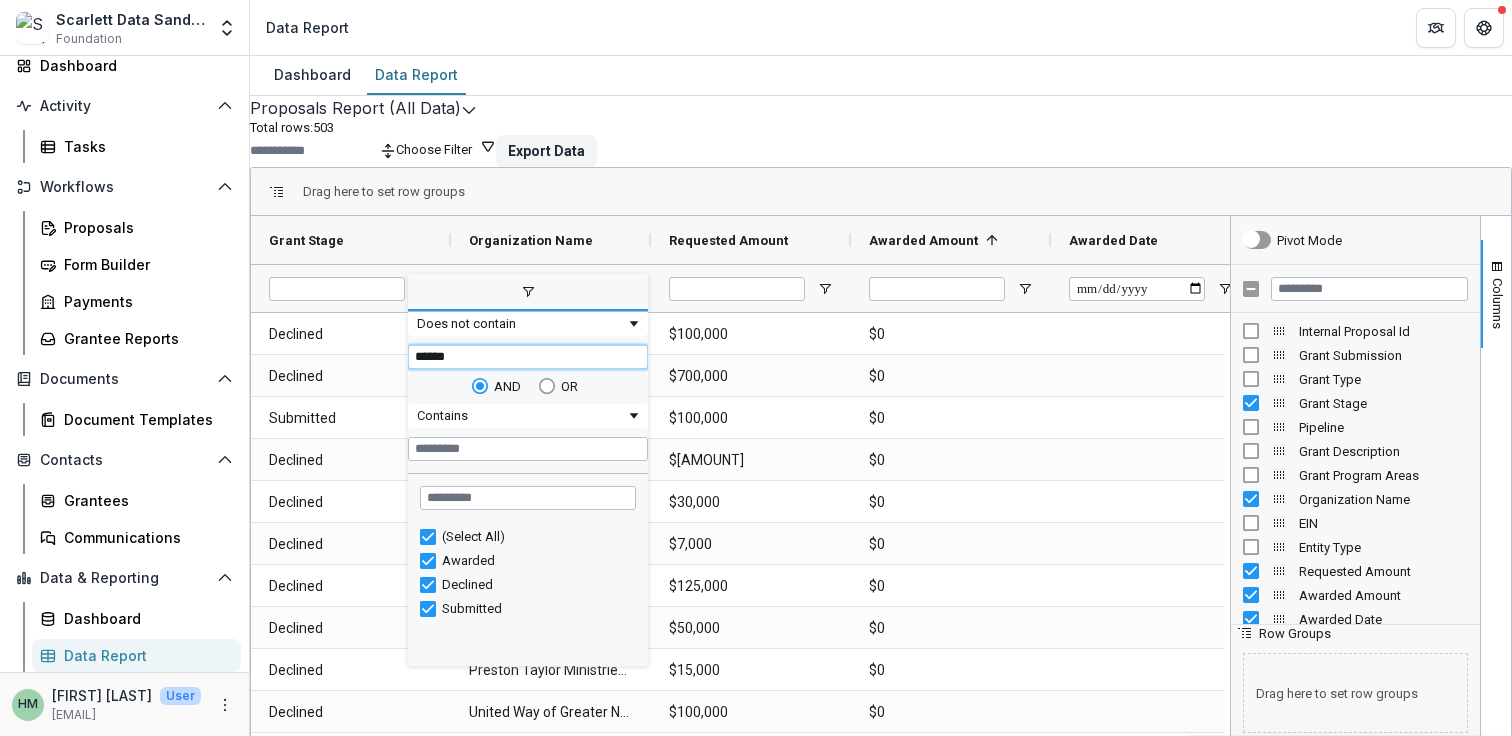 type on "*******" 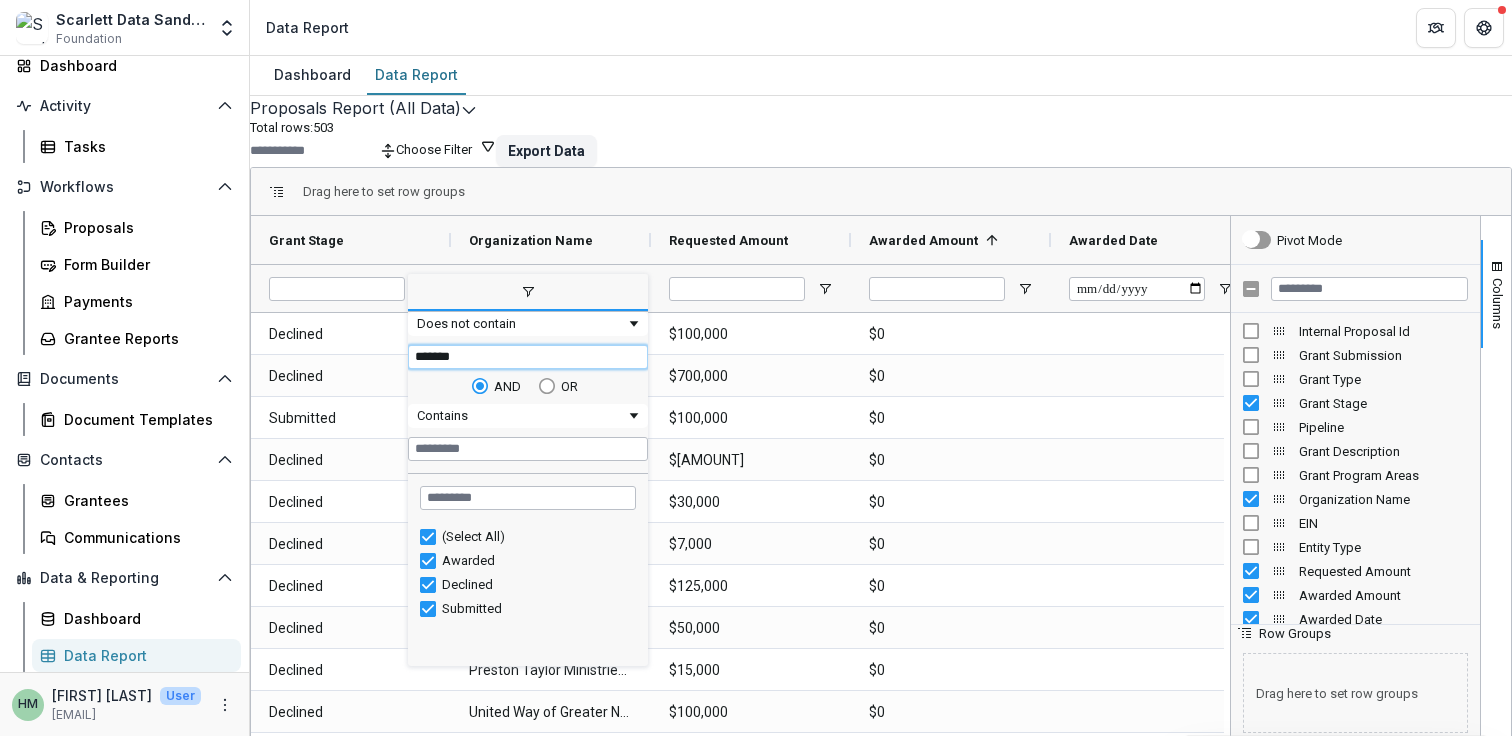 type on "*******" 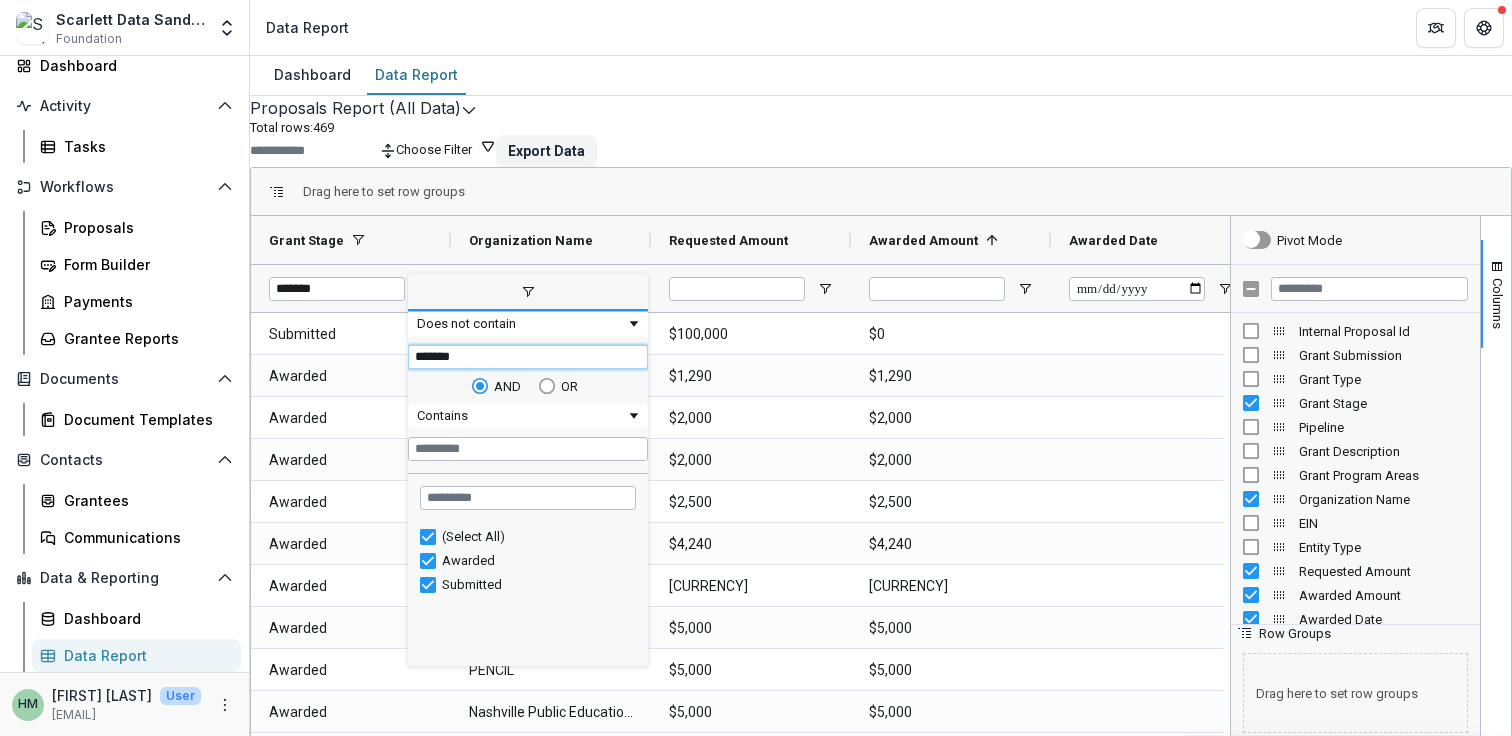 type on "*******" 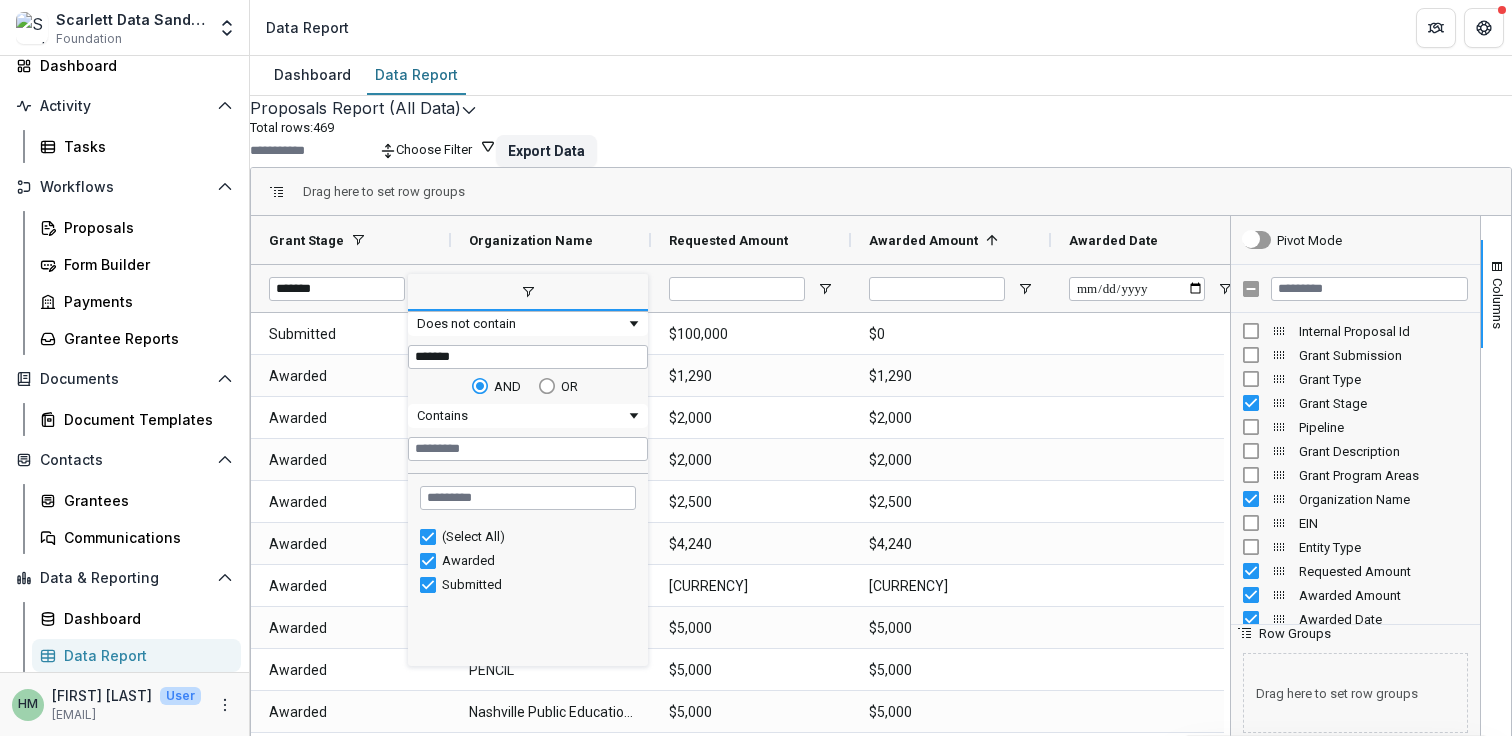 click at bounding box center [528, 293] 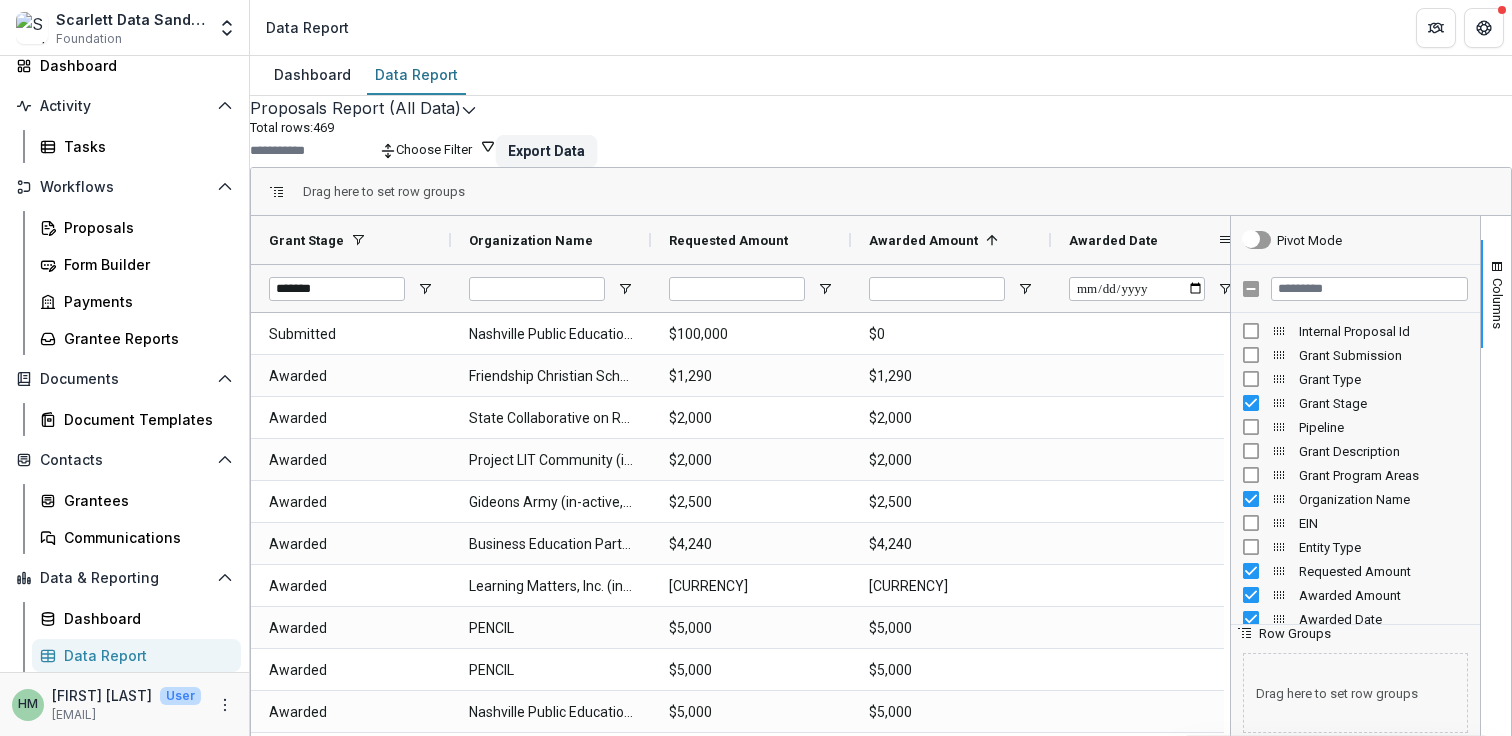 click on "Awarded Date" at bounding box center [1113, 240] 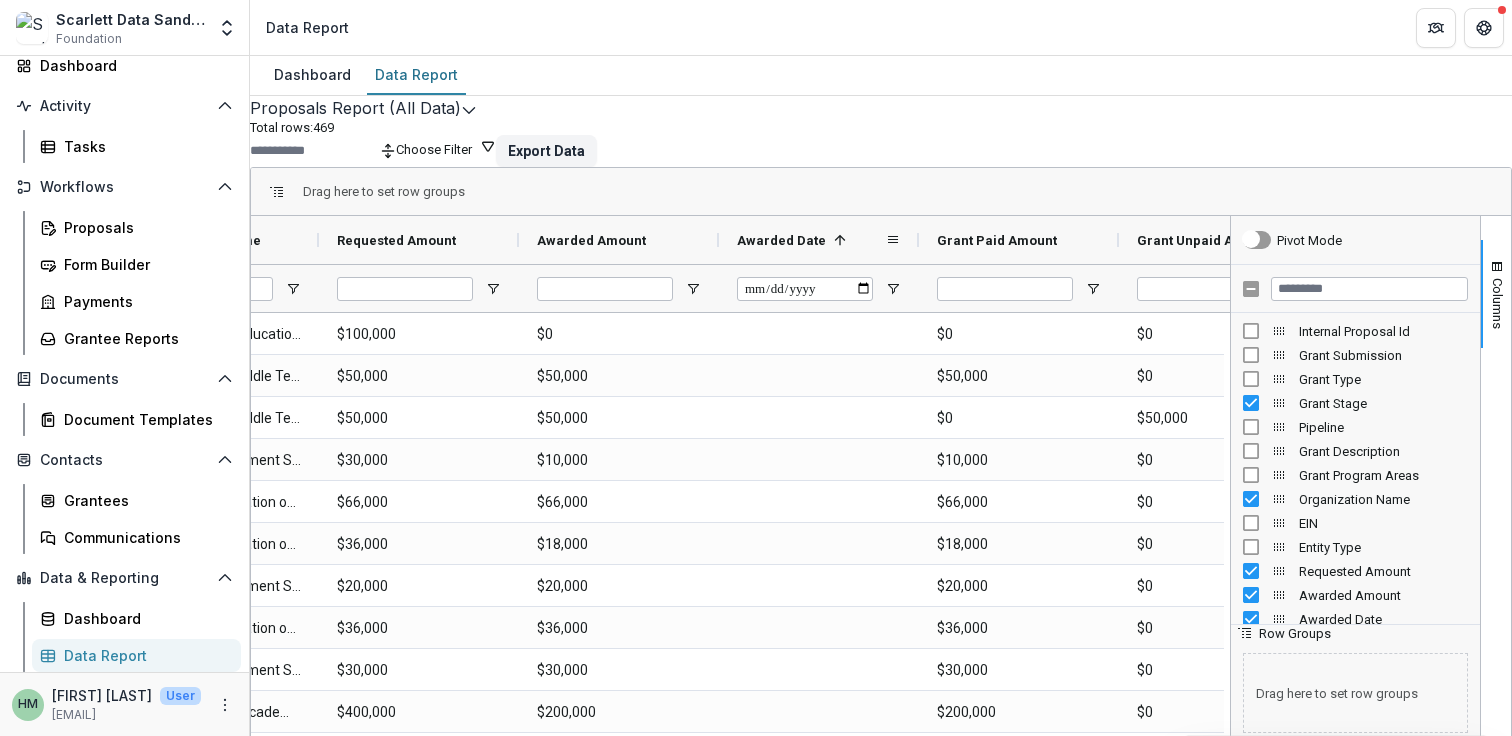 click at bounding box center (837, 240) 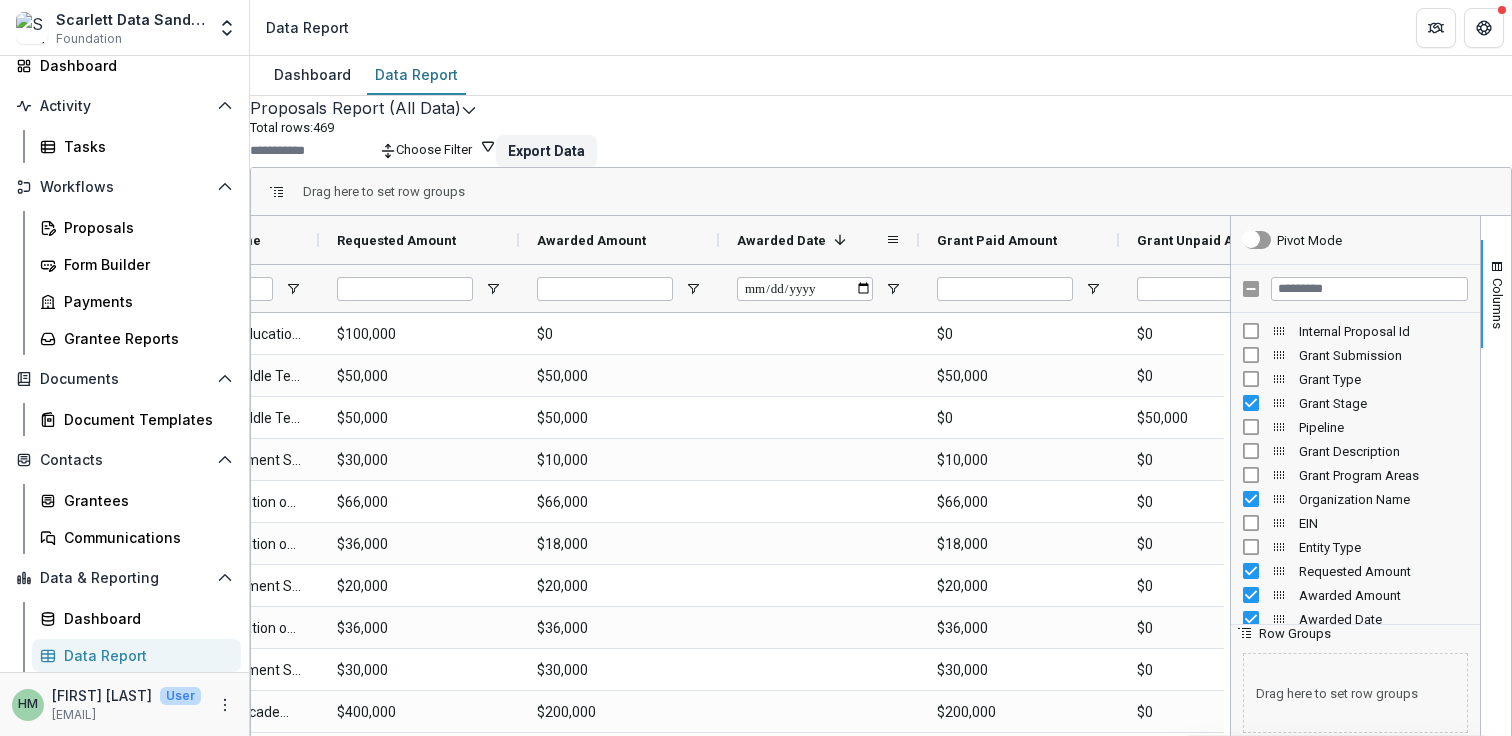 click at bounding box center [837, 240] 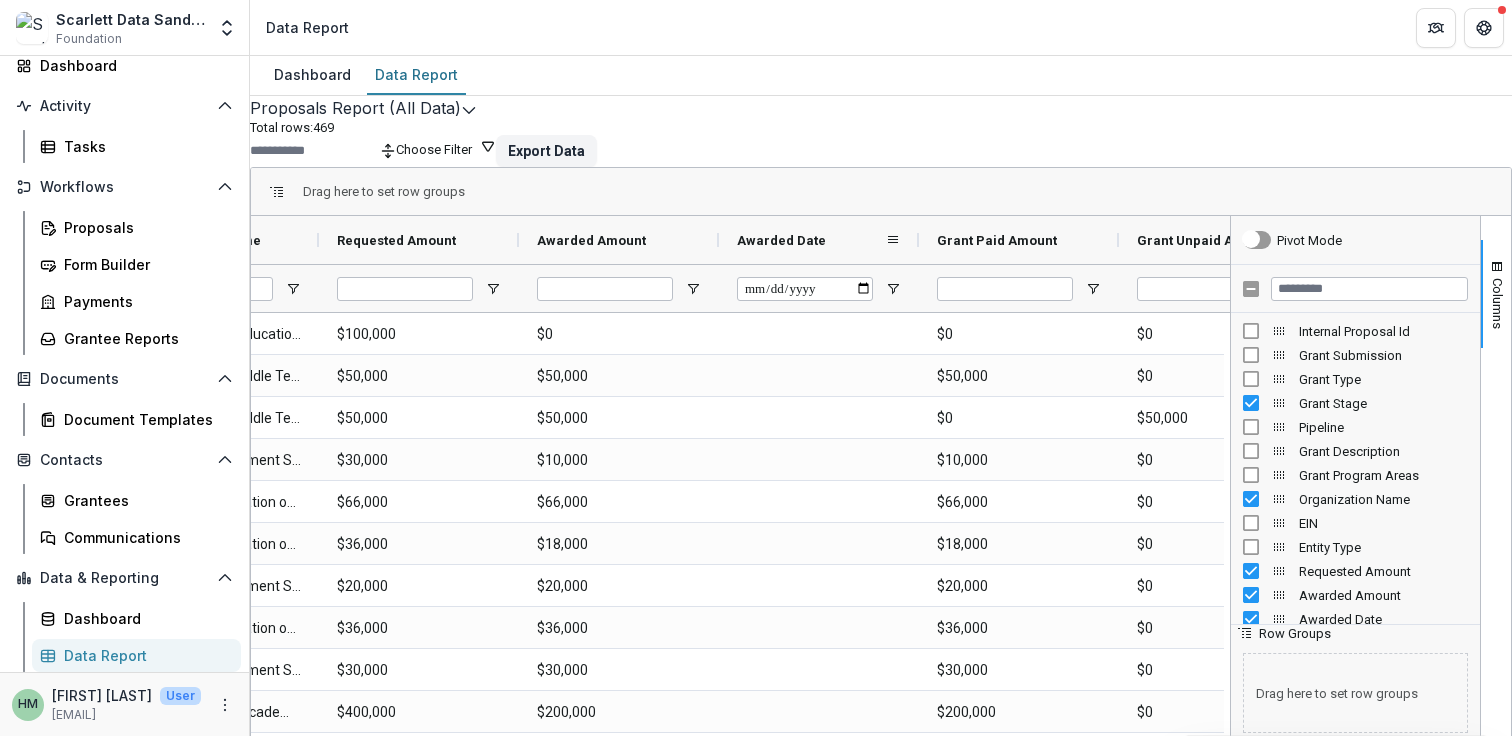 click on "Awarded Date" at bounding box center (781, 240) 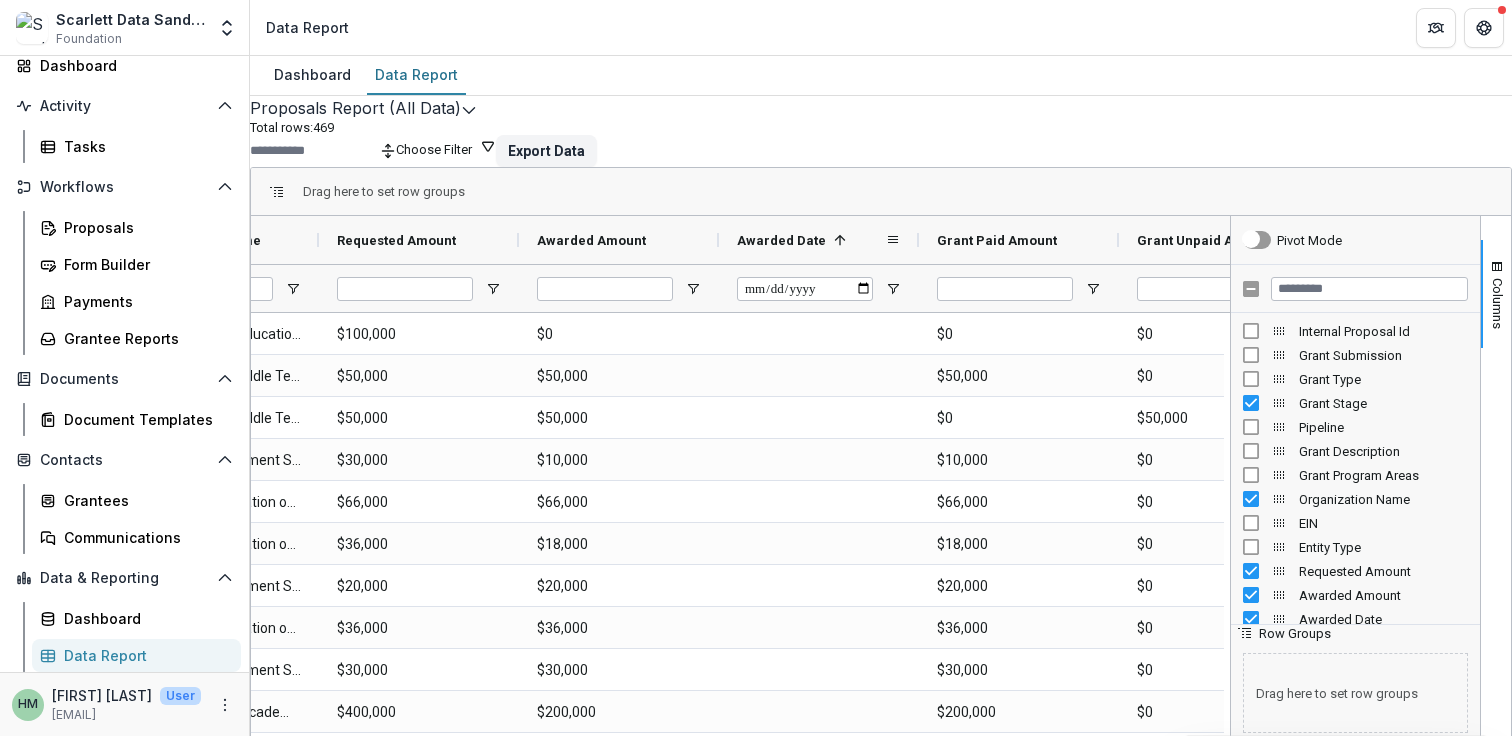 click at bounding box center (837, 240) 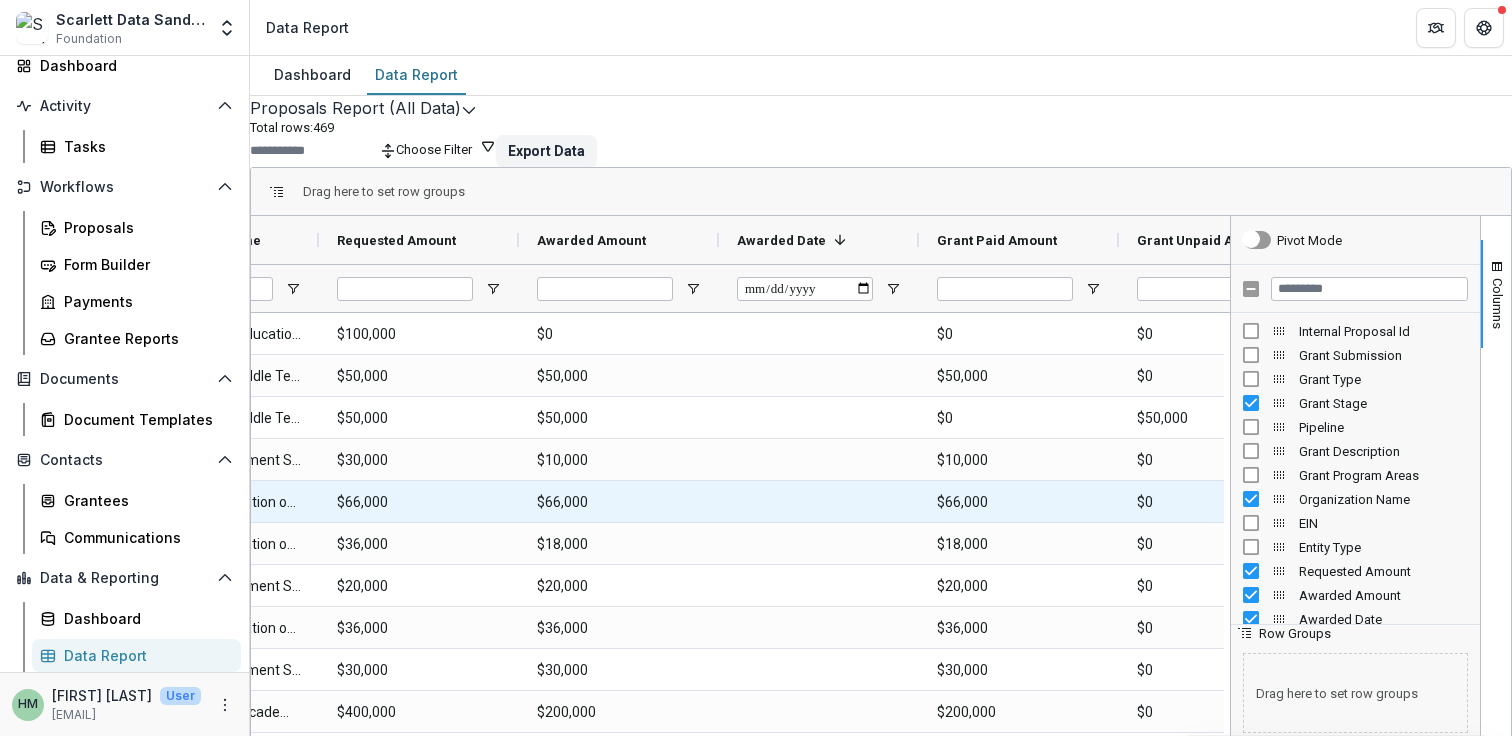scroll, scrollTop: 881, scrollLeft: 0, axis: vertical 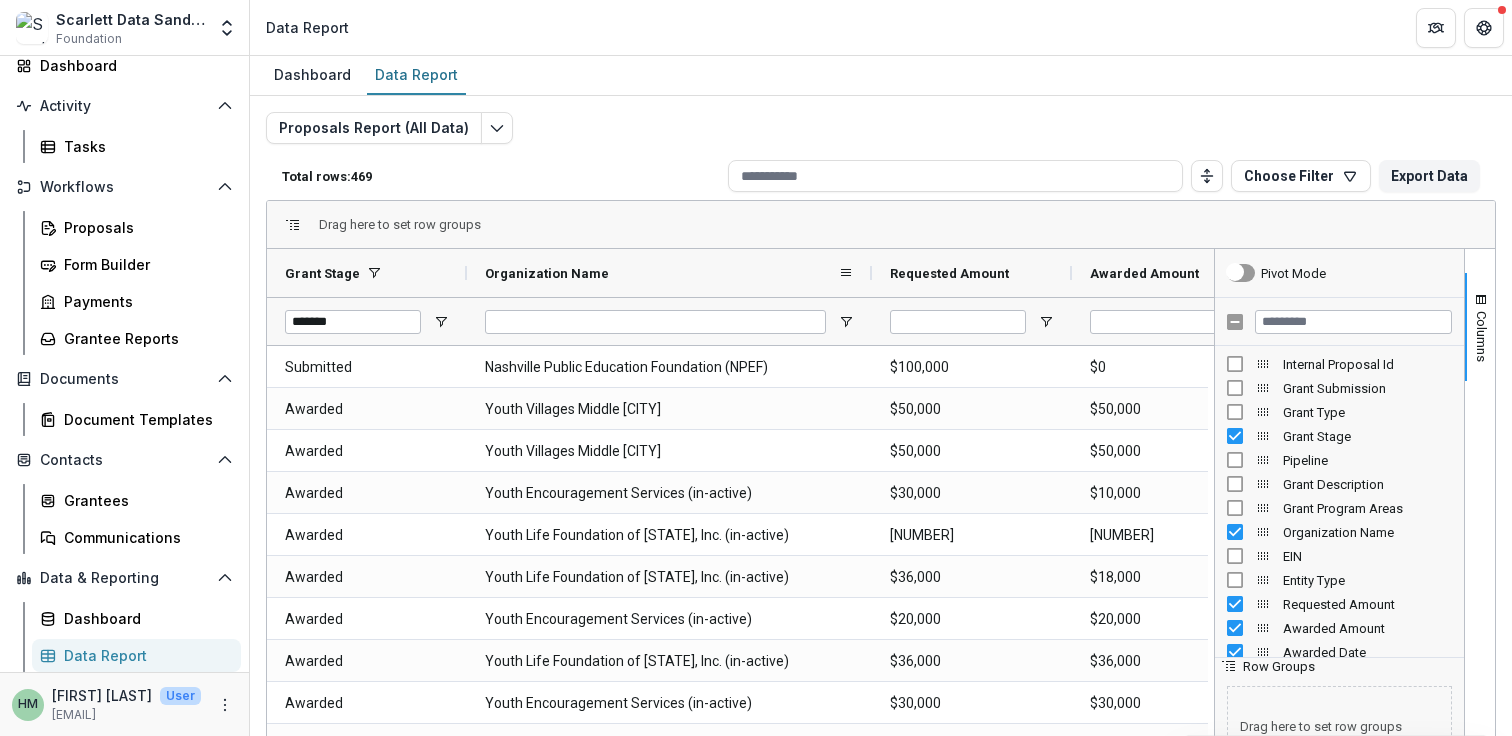drag, startPoint x: 665, startPoint y: 275, endPoint x: 893, endPoint y: 246, distance: 229.8369 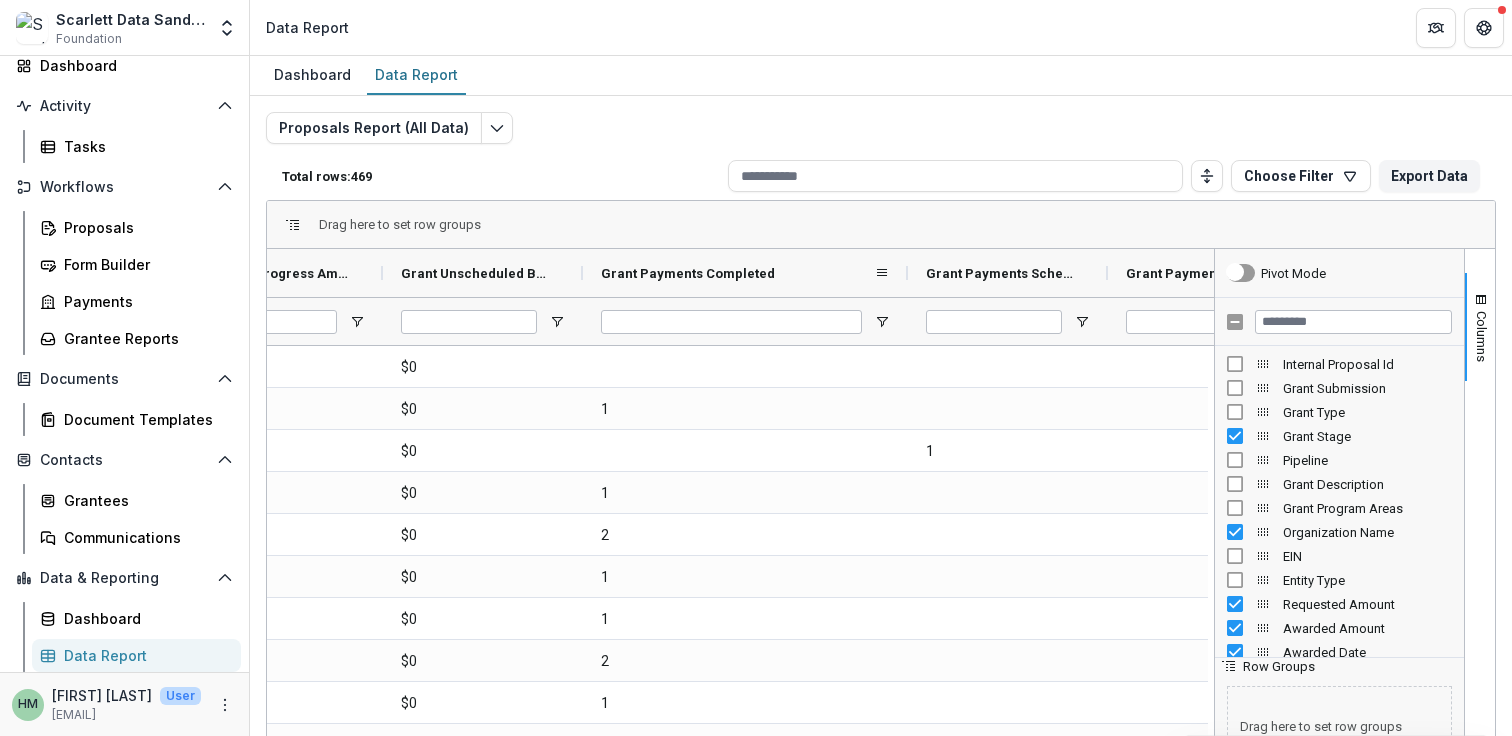 drag, startPoint x: 780, startPoint y: 275, endPoint x: 913, endPoint y: 270, distance: 133.09395 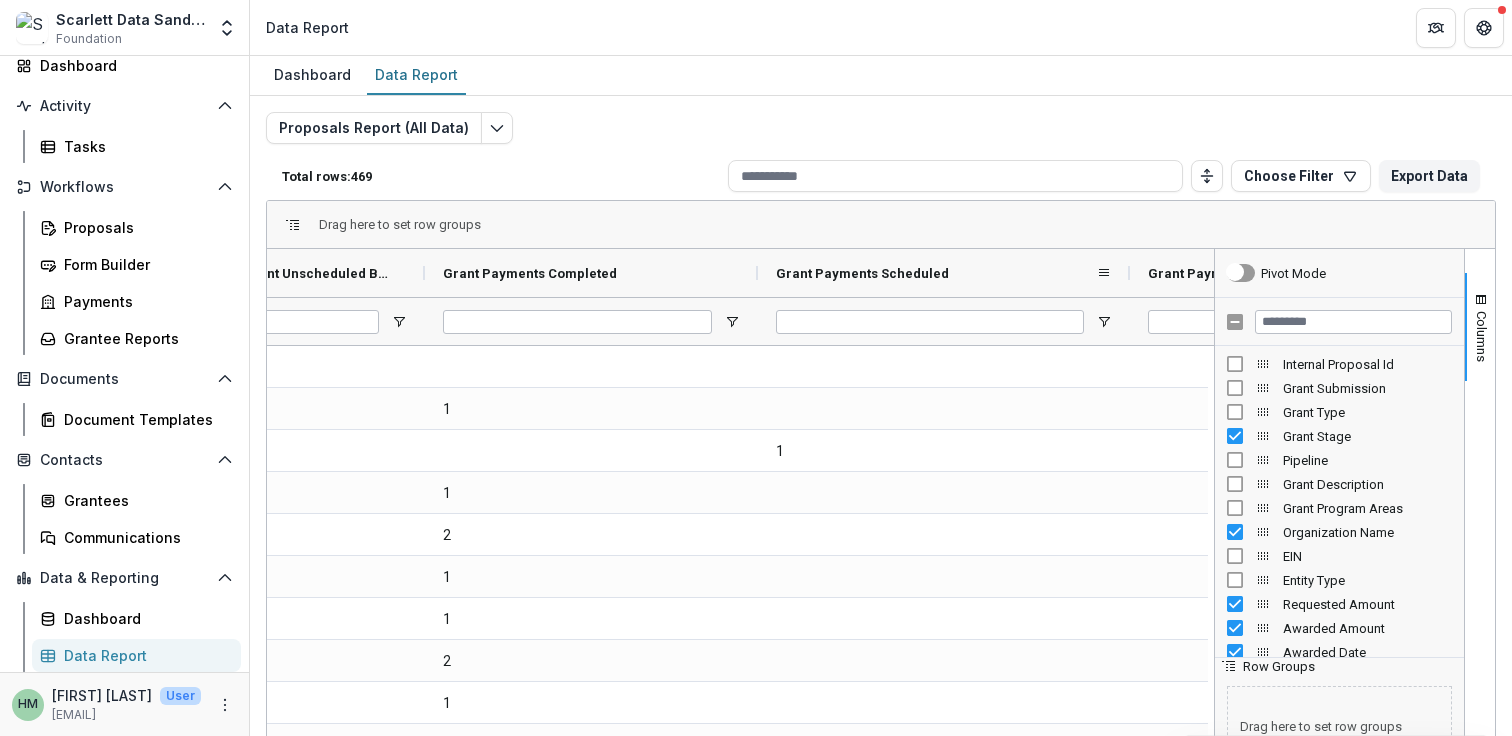 drag, startPoint x: 955, startPoint y: 264, endPoint x: 1148, endPoint y: 256, distance: 193.16573 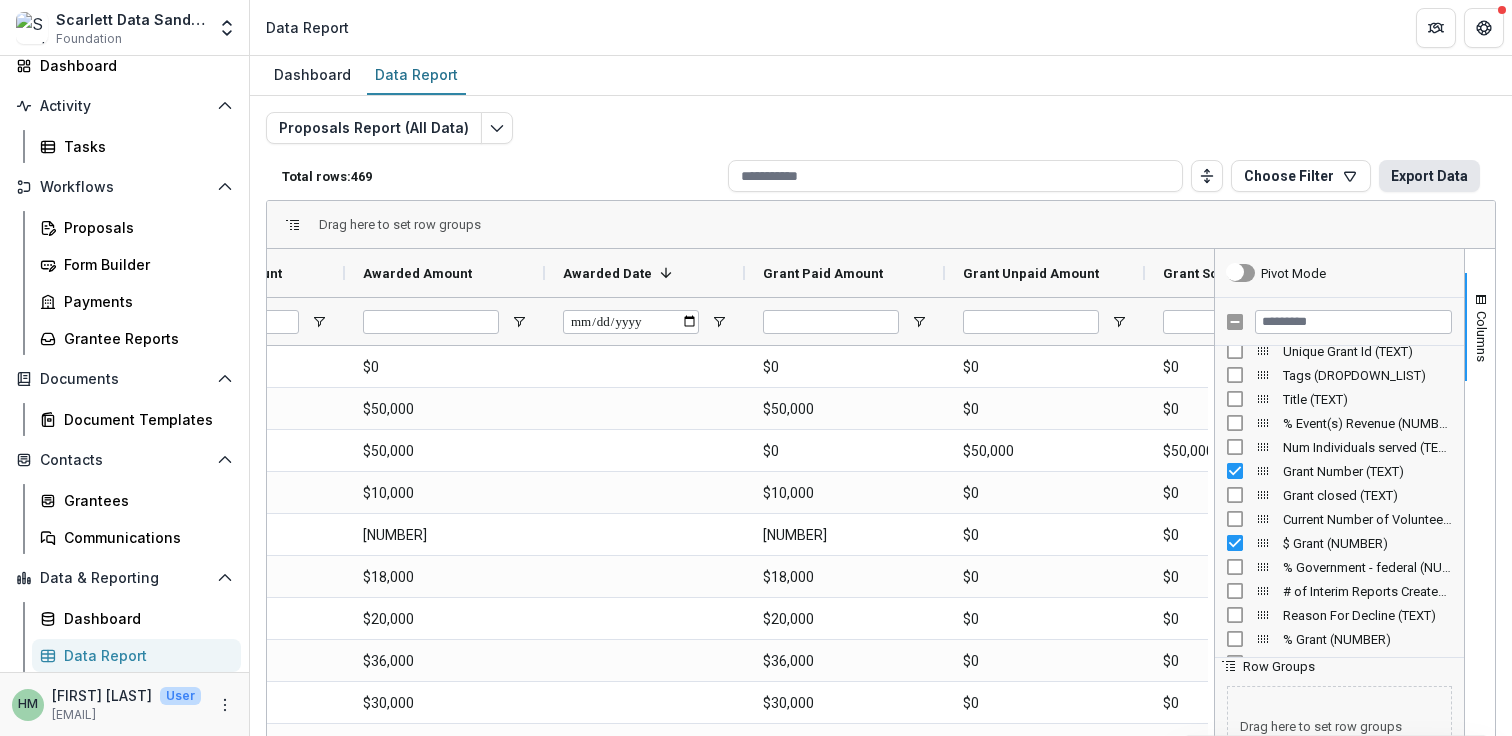 click on "Export Data" at bounding box center [1429, 176] 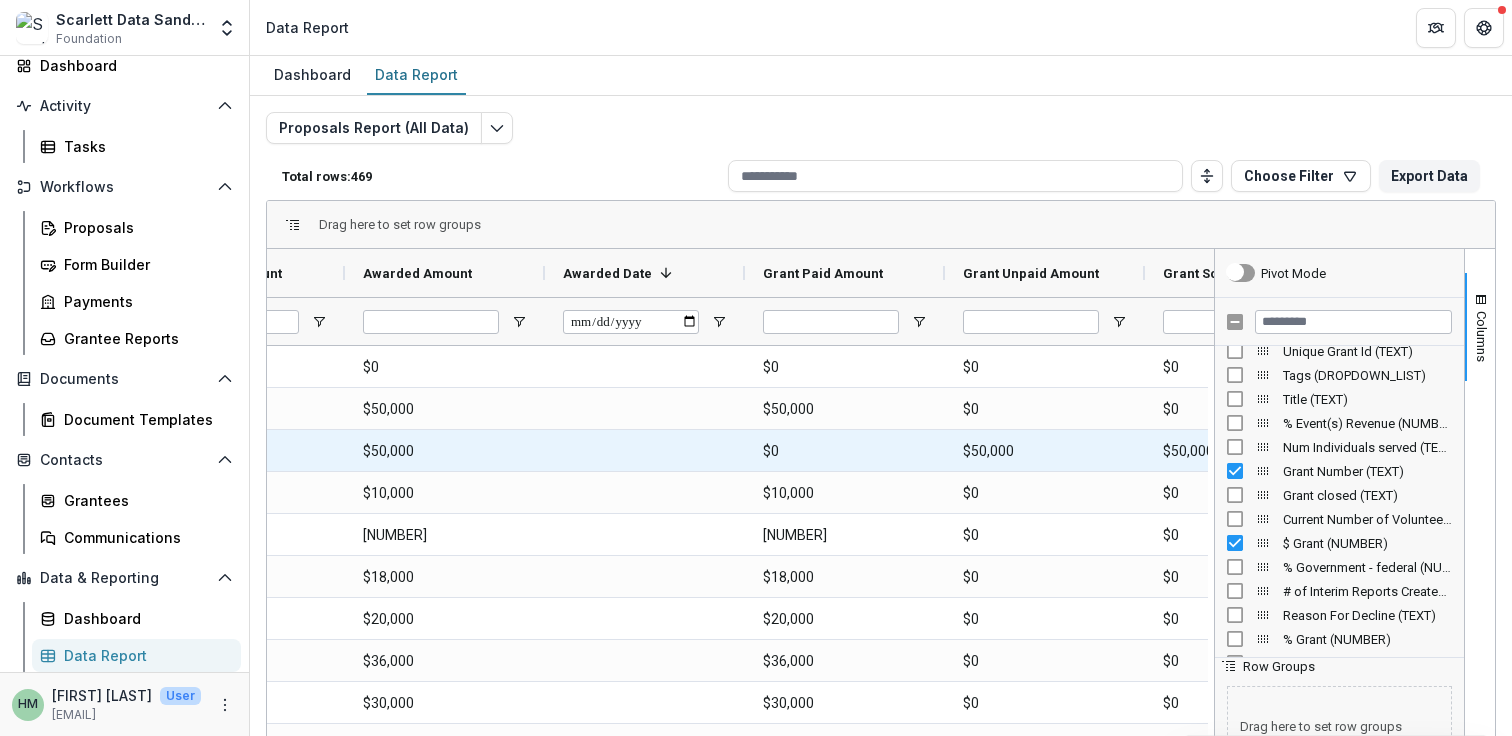 scroll, scrollTop: 0, scrollLeft: 579, axis: horizontal 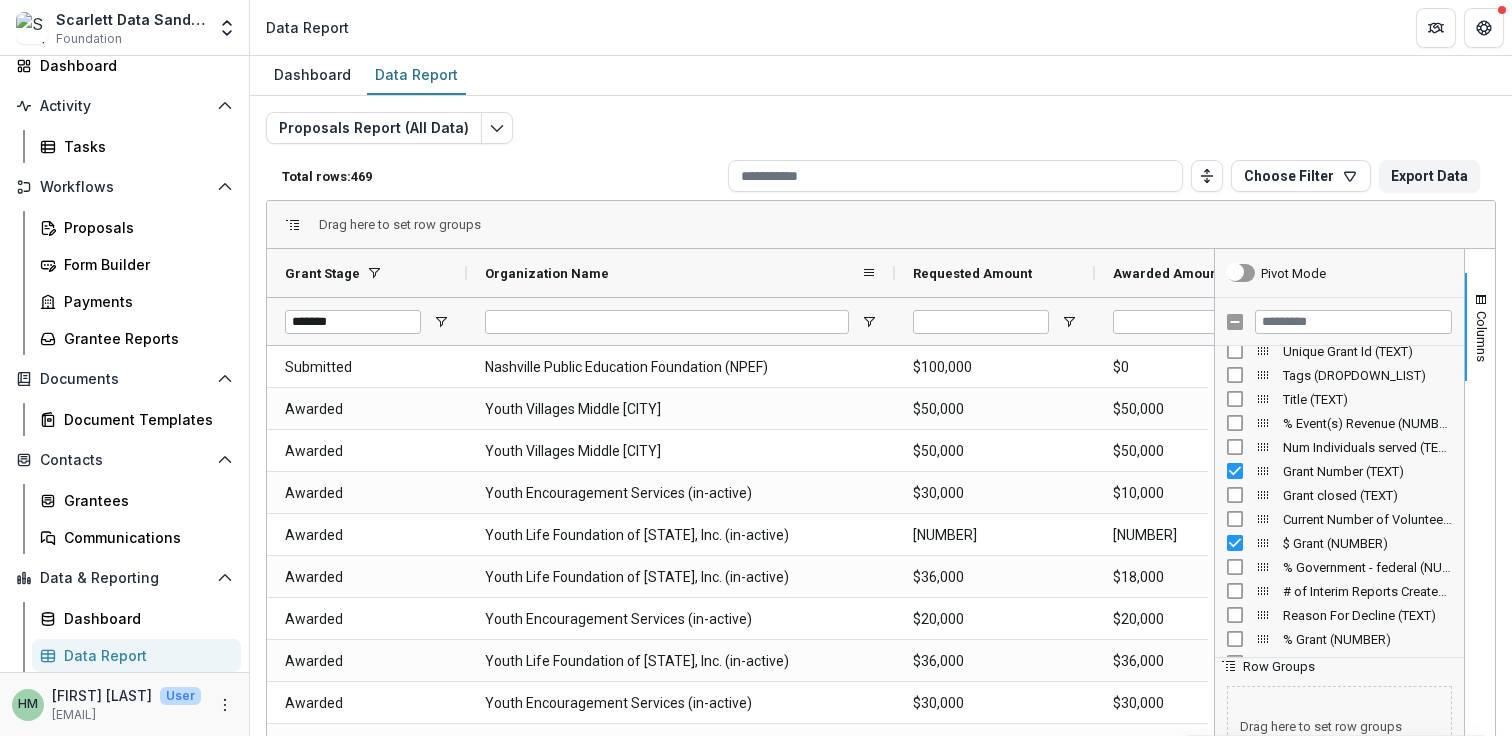 click on "Organization Name" at bounding box center [547, 273] 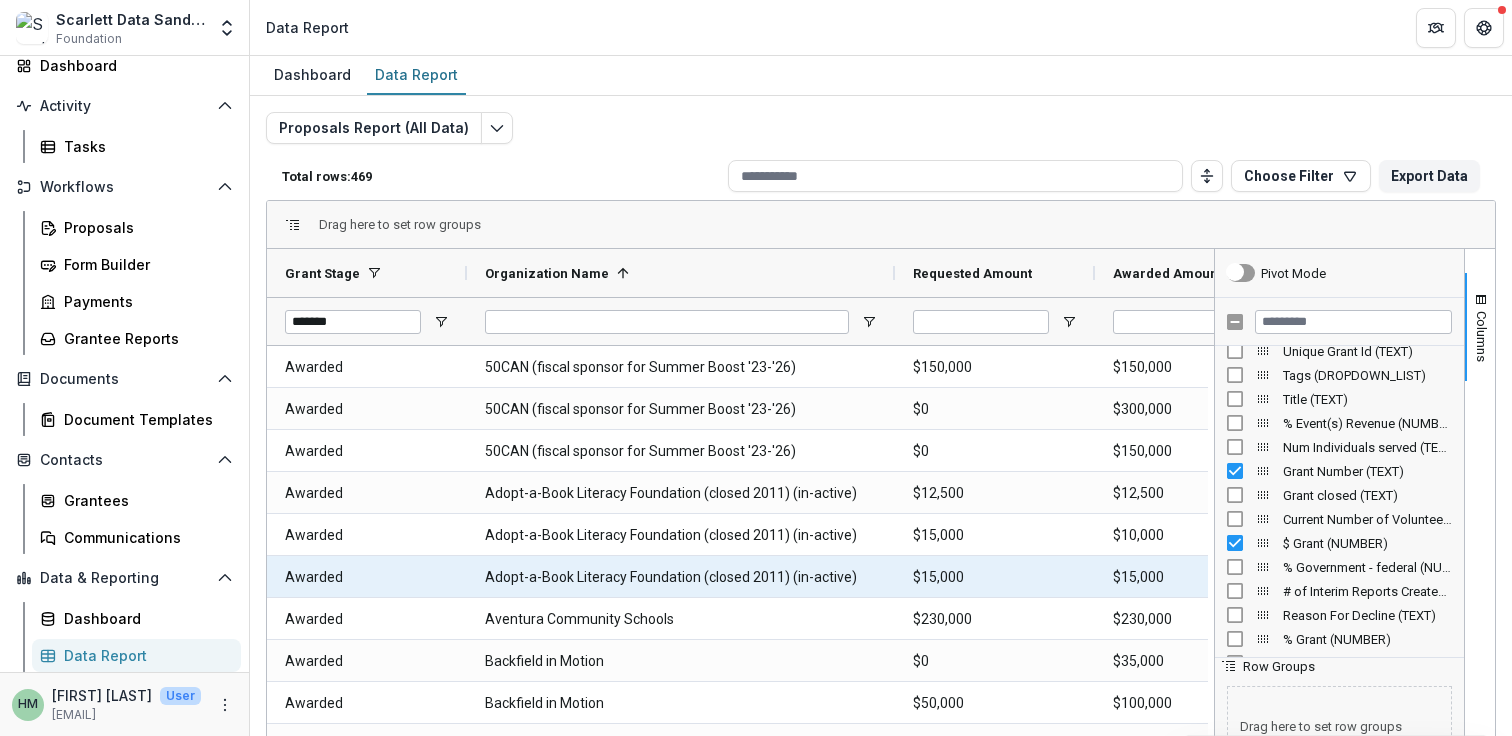 scroll, scrollTop: 0, scrollLeft: 47, axis: horizontal 